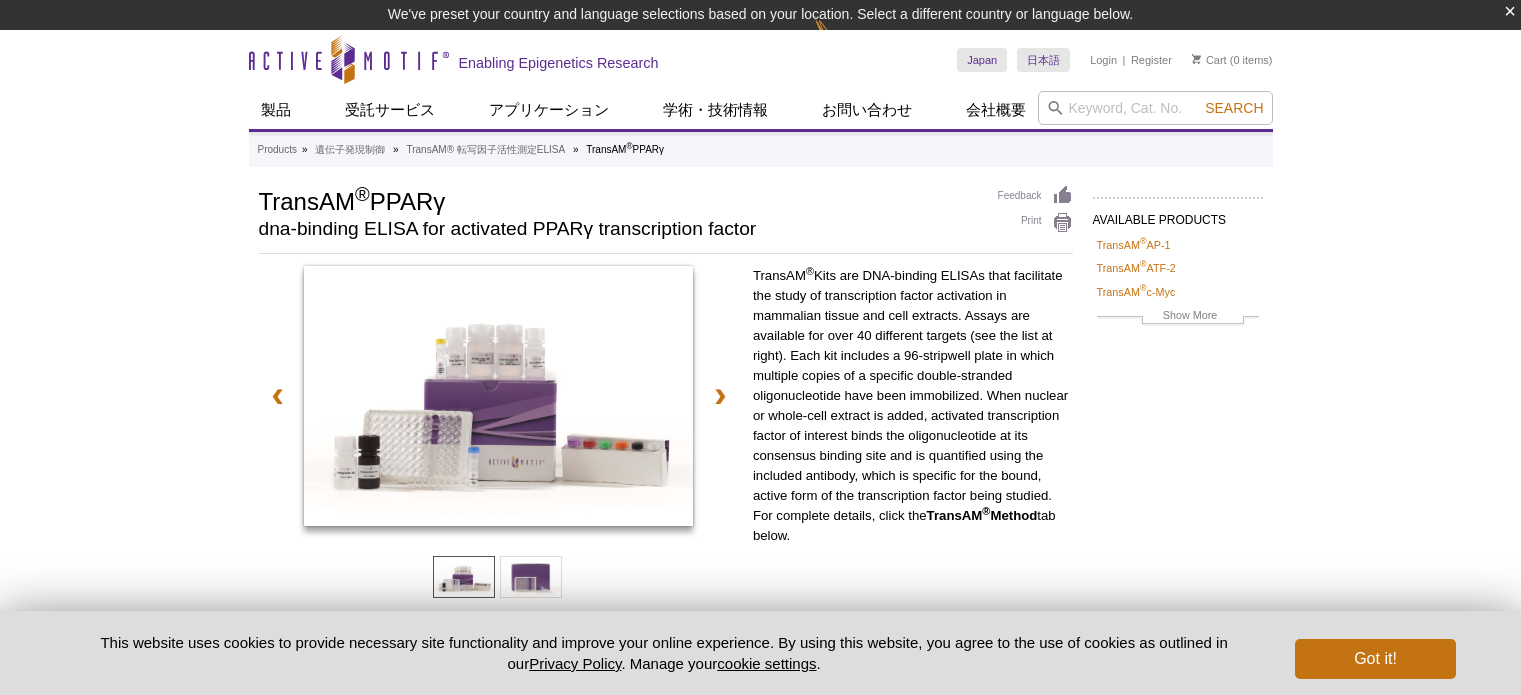 scroll, scrollTop: 0, scrollLeft: 0, axis: both 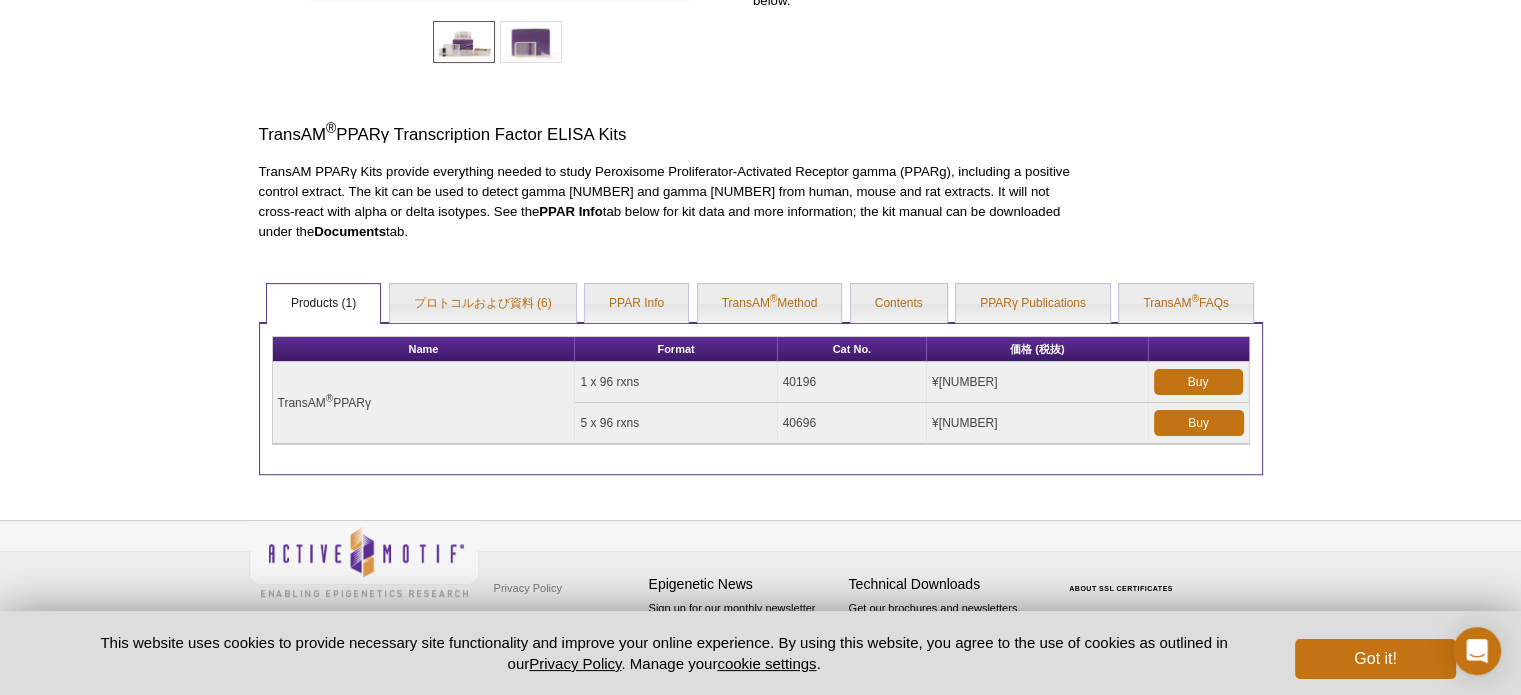 drag, startPoint x: 414, startPoint y: 395, endPoint x: 254, endPoint y: 391, distance: 160.04999 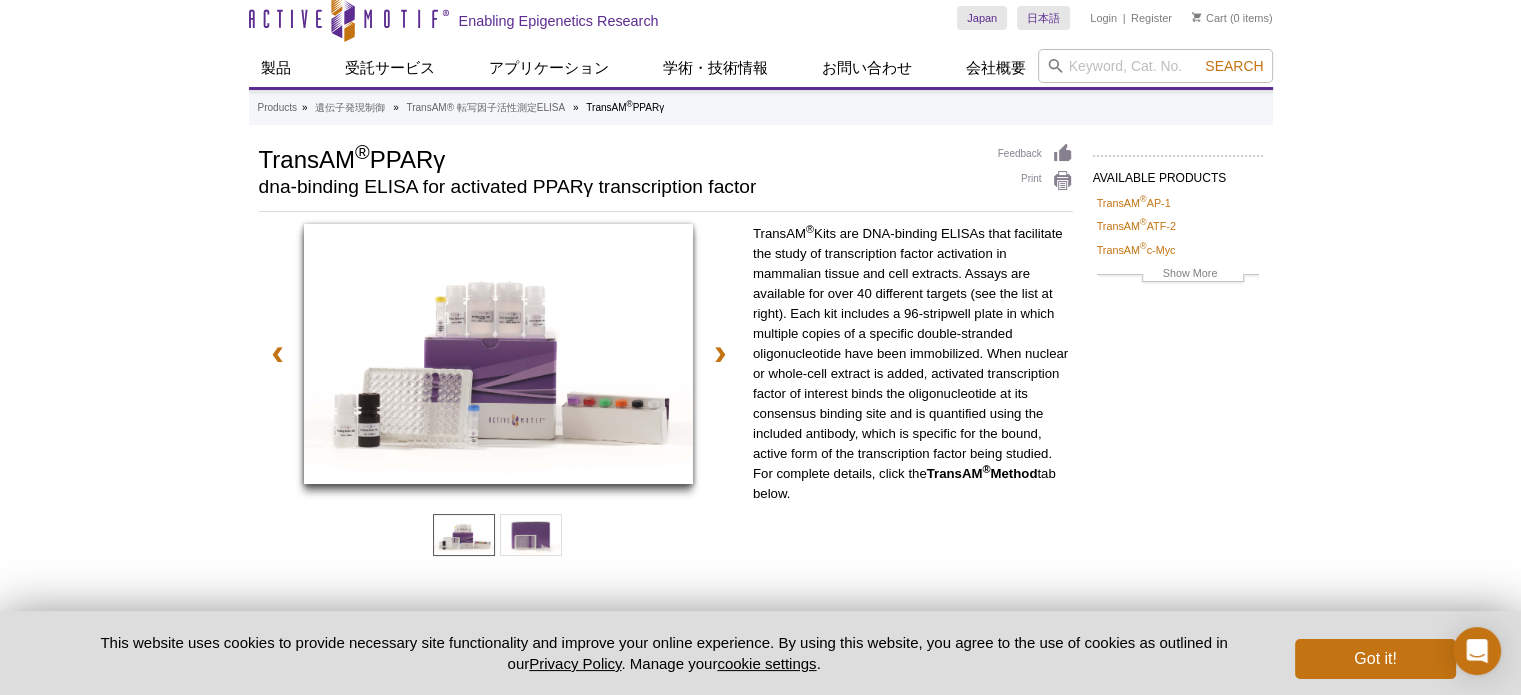 scroll, scrollTop: 0, scrollLeft: 0, axis: both 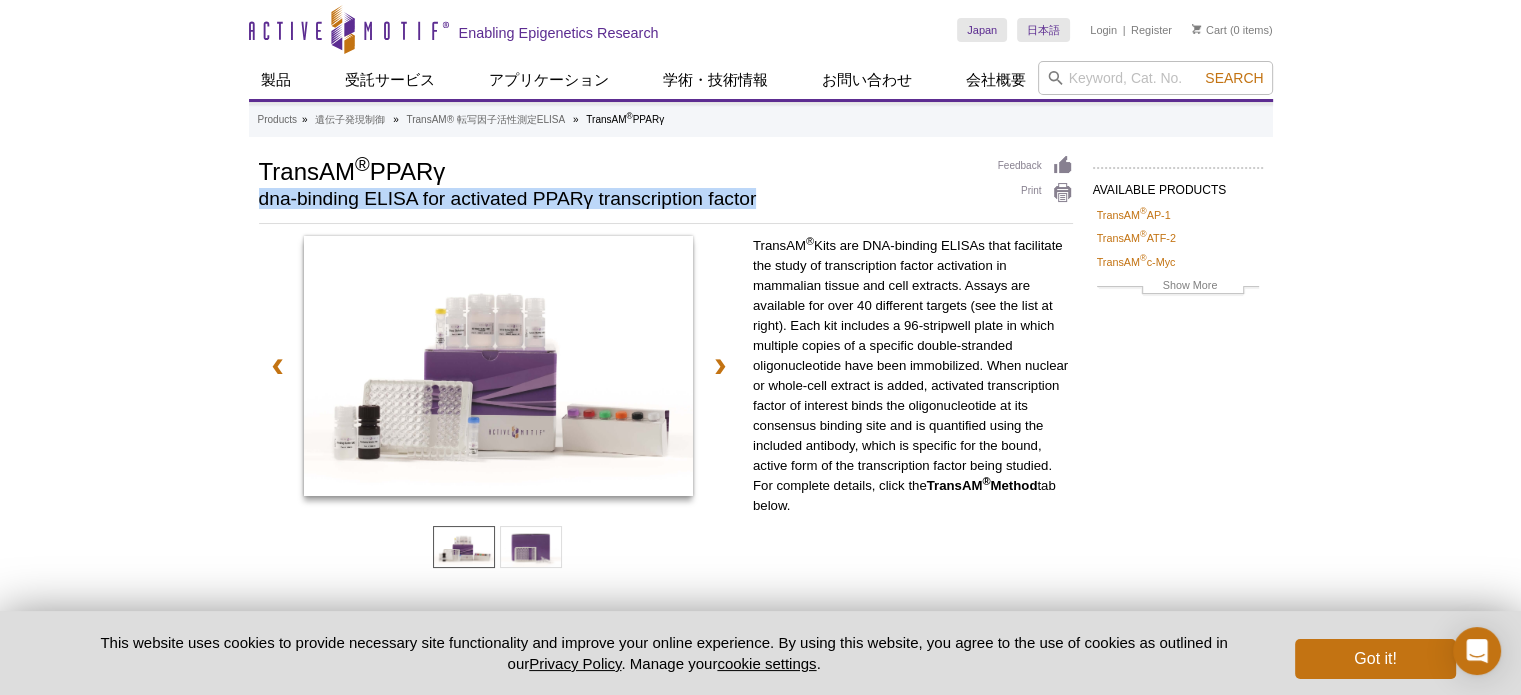 drag, startPoint x: 252, startPoint y: 200, endPoint x: 758, endPoint y: 198, distance: 506.00397 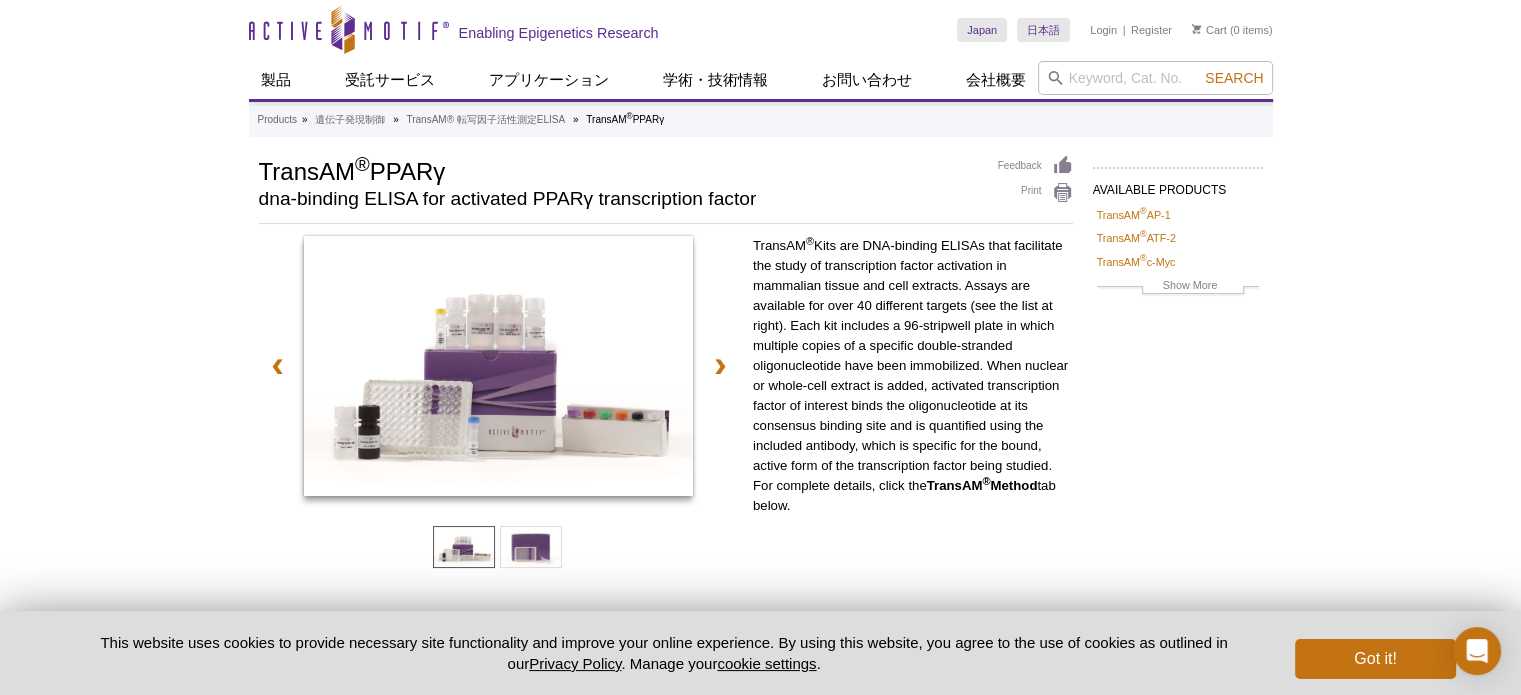 click on "Active Motif Logo
Enabling Epigenetics Research
0
Search
Skip to content
Active Motif Logo
Enabling Epigenetics Research
Japan
Australia
Austria
Belgium
Brazil
Canada
China" at bounding box center (760, 600) 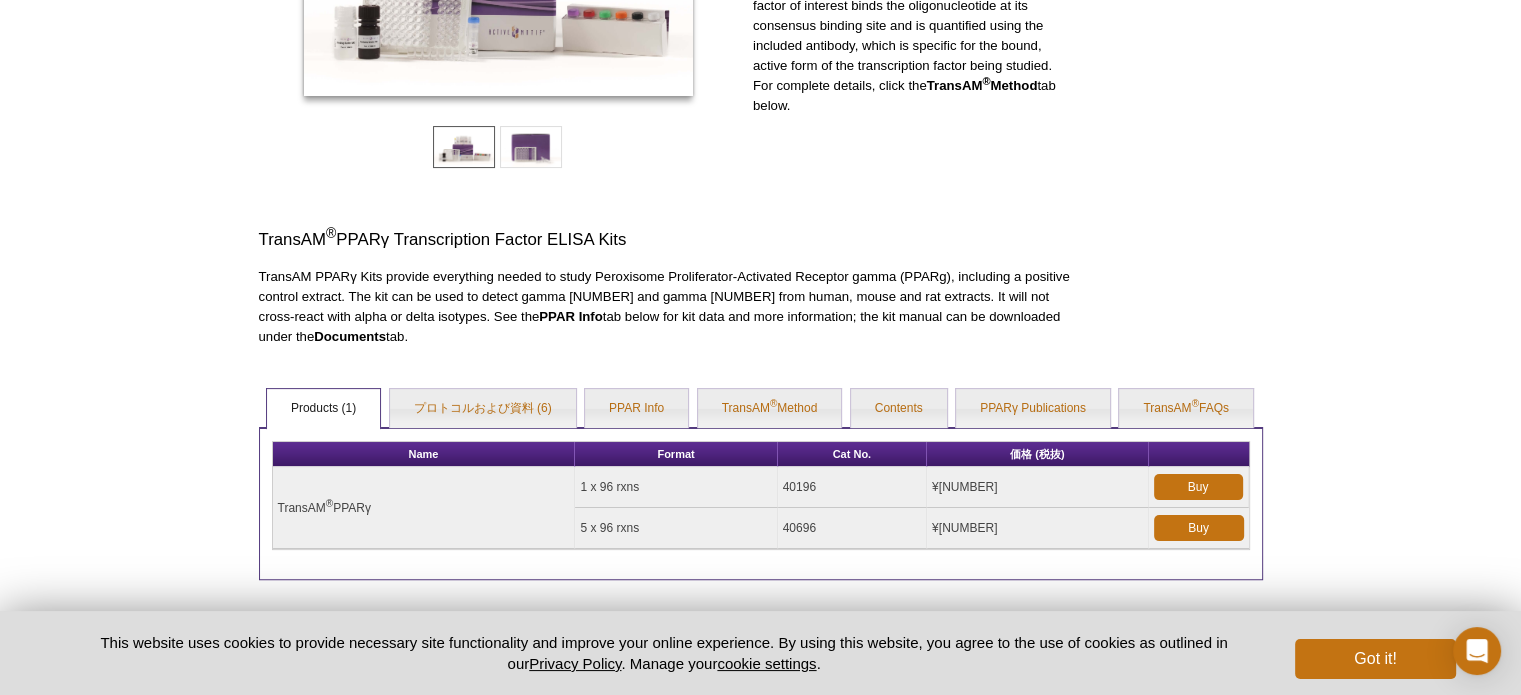 scroll, scrollTop: 539, scrollLeft: 0, axis: vertical 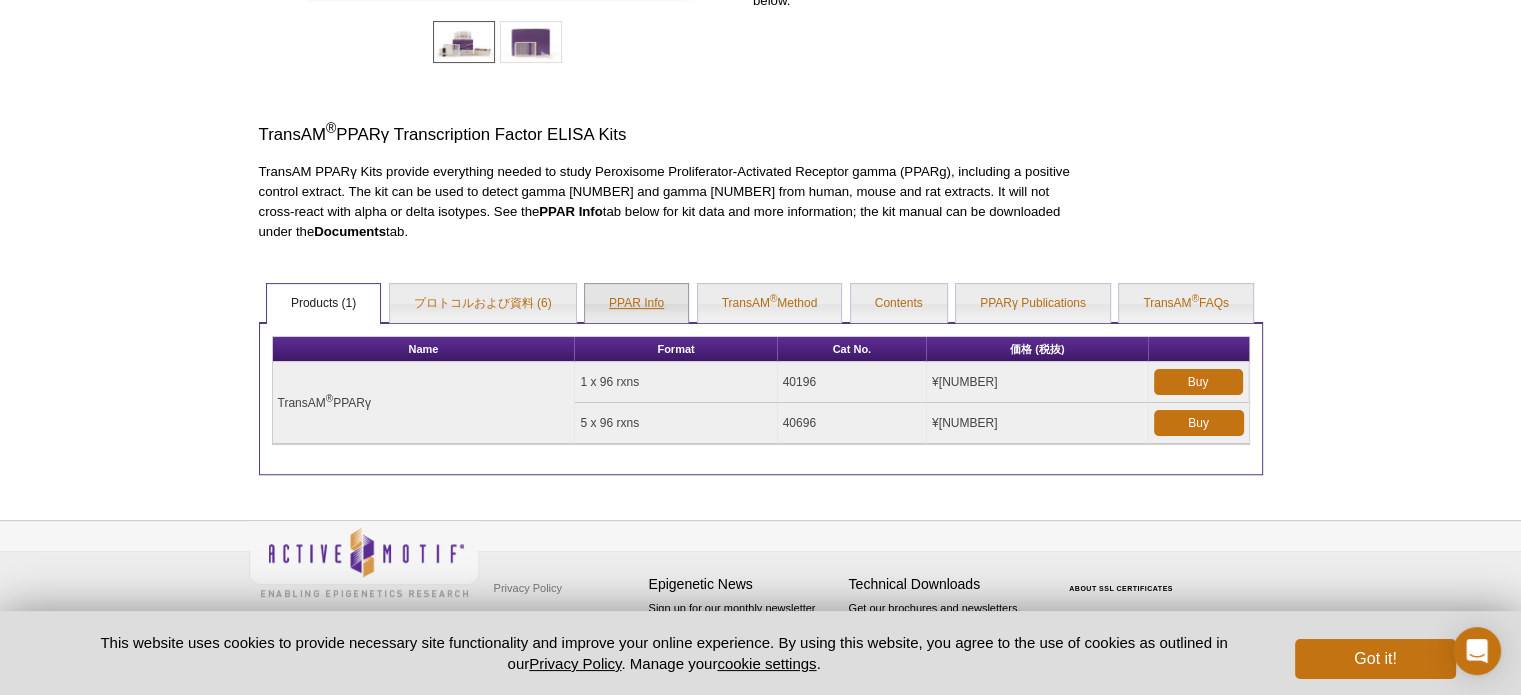 click on "PPAR Info" at bounding box center [636, 304] 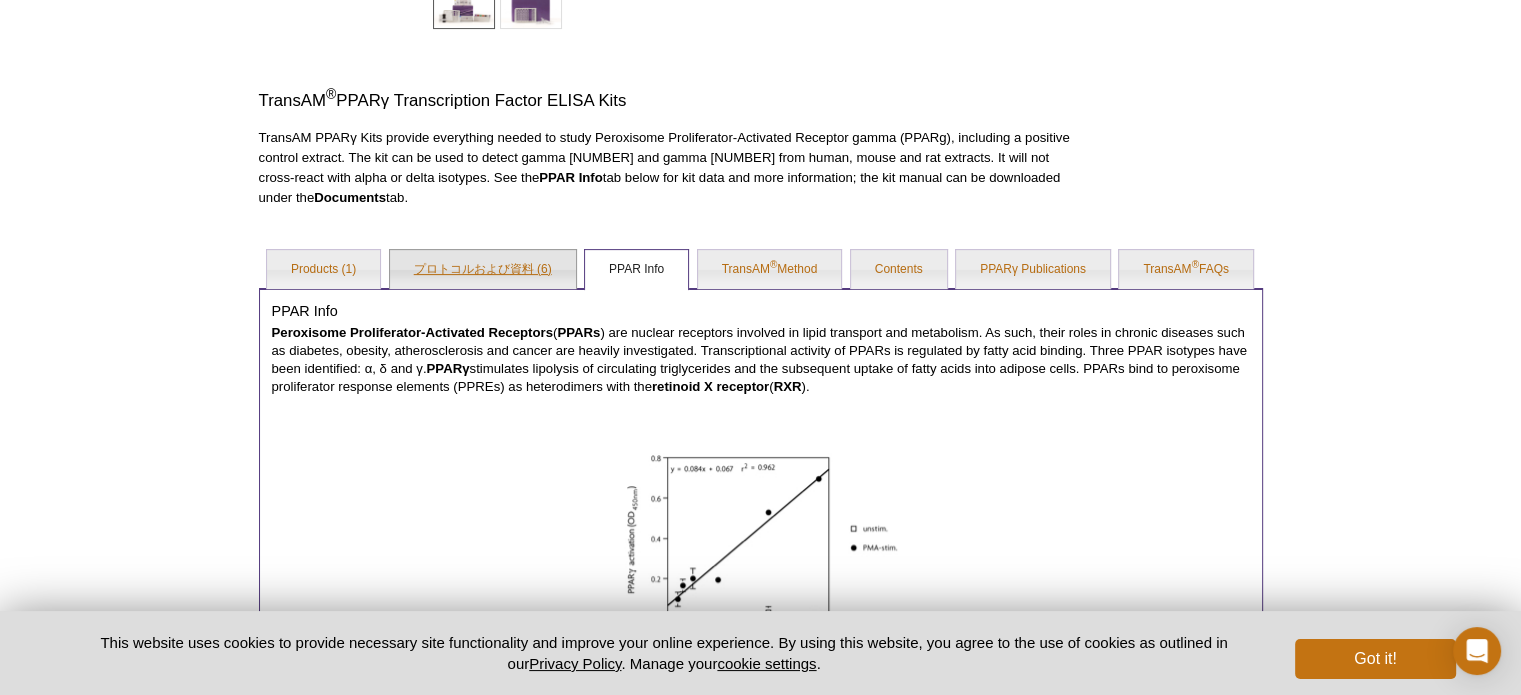 click on "プロトコルおよび資料 (6)" at bounding box center [483, 270] 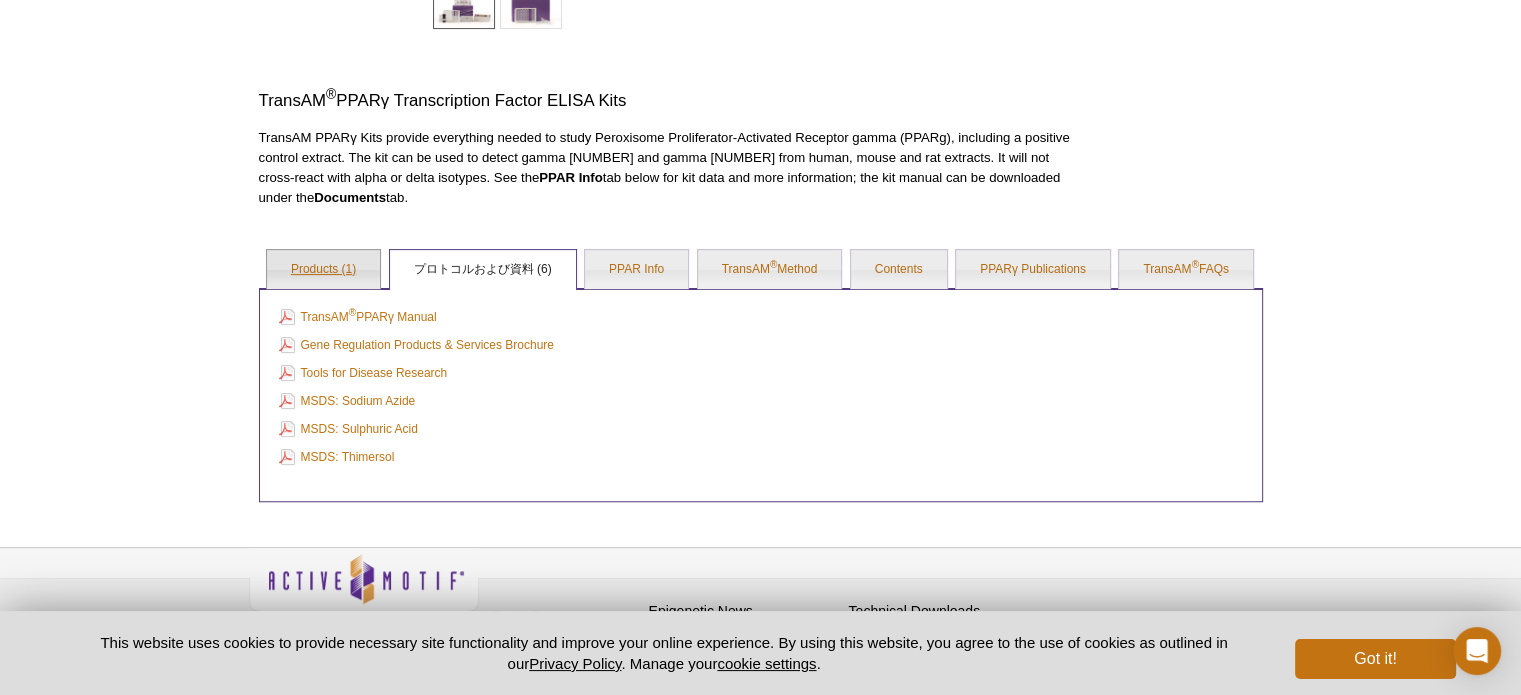 click on "Products (1)" at bounding box center (323, 270) 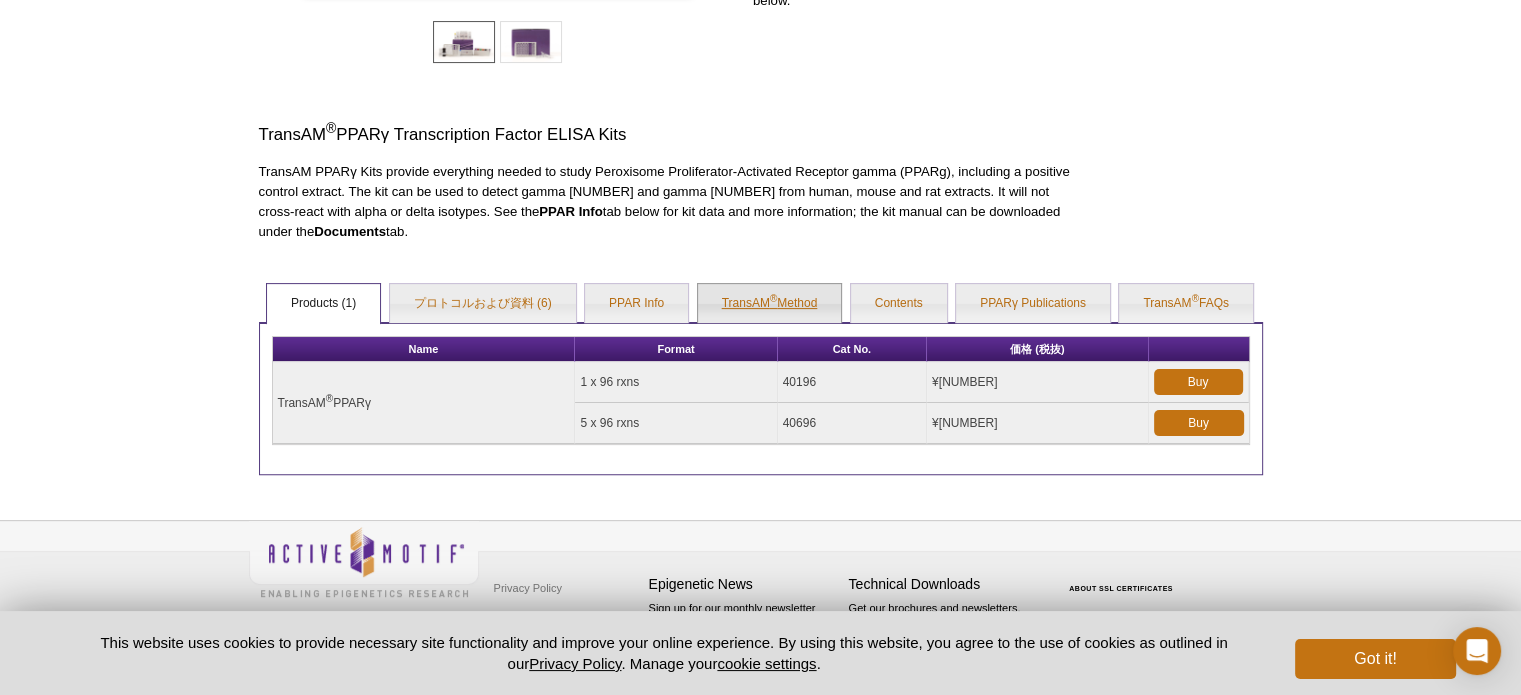 click on "TransAM ®  Method" at bounding box center [770, 304] 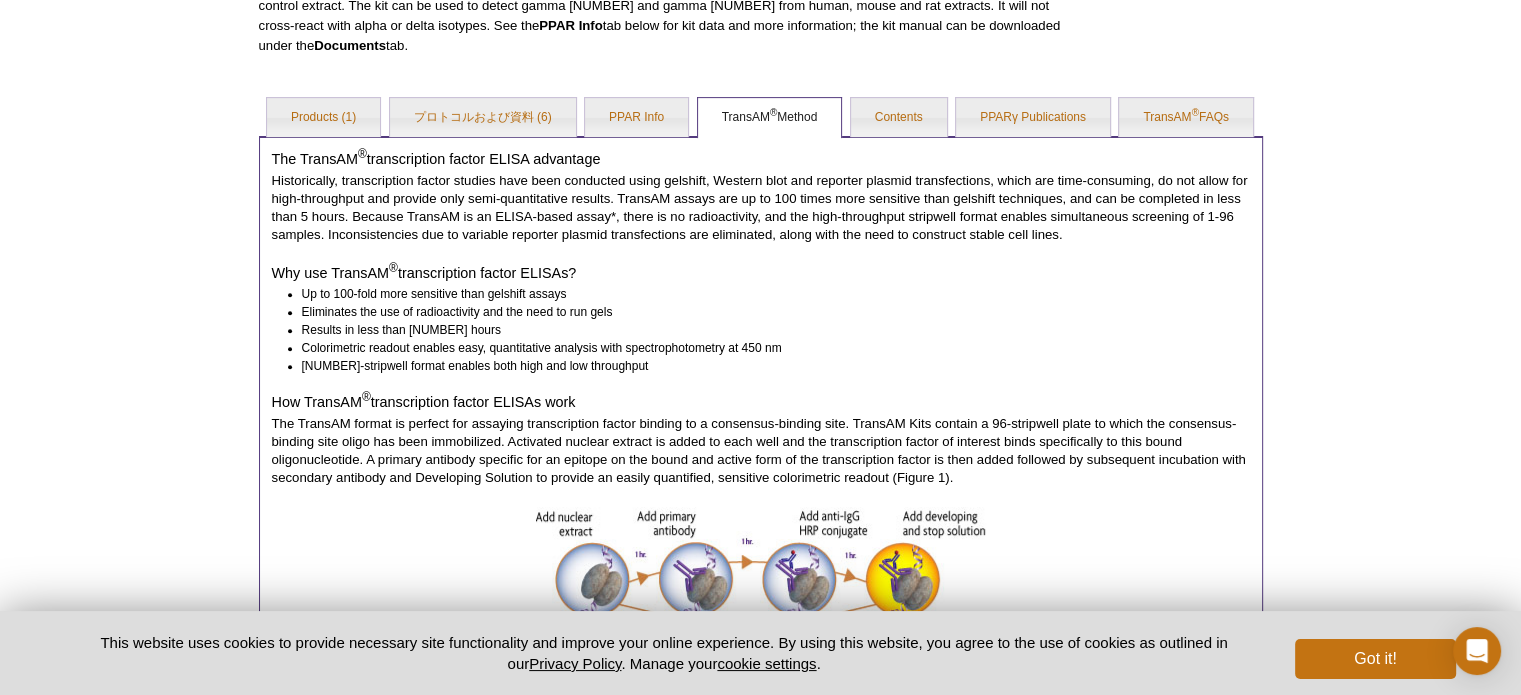 scroll, scrollTop: 439, scrollLeft: 0, axis: vertical 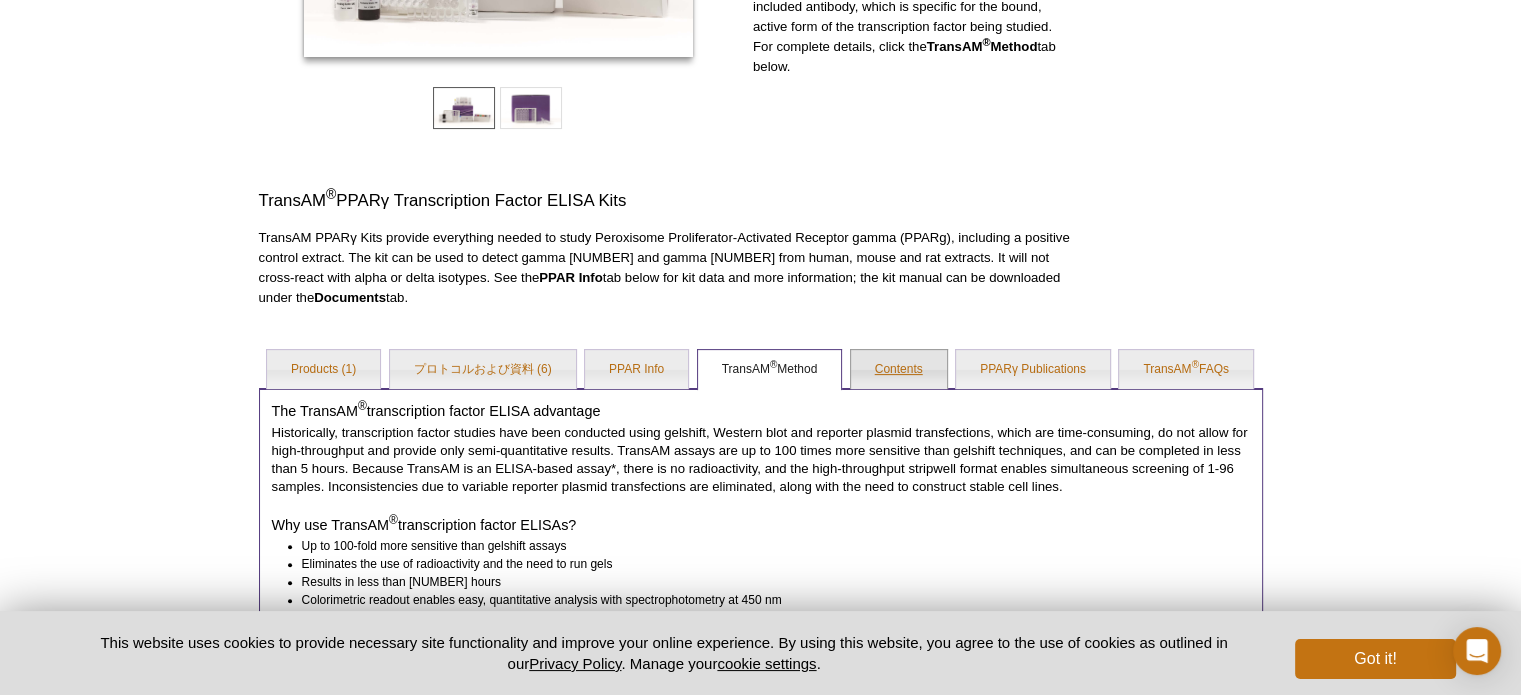 click on "Contents" at bounding box center [899, 370] 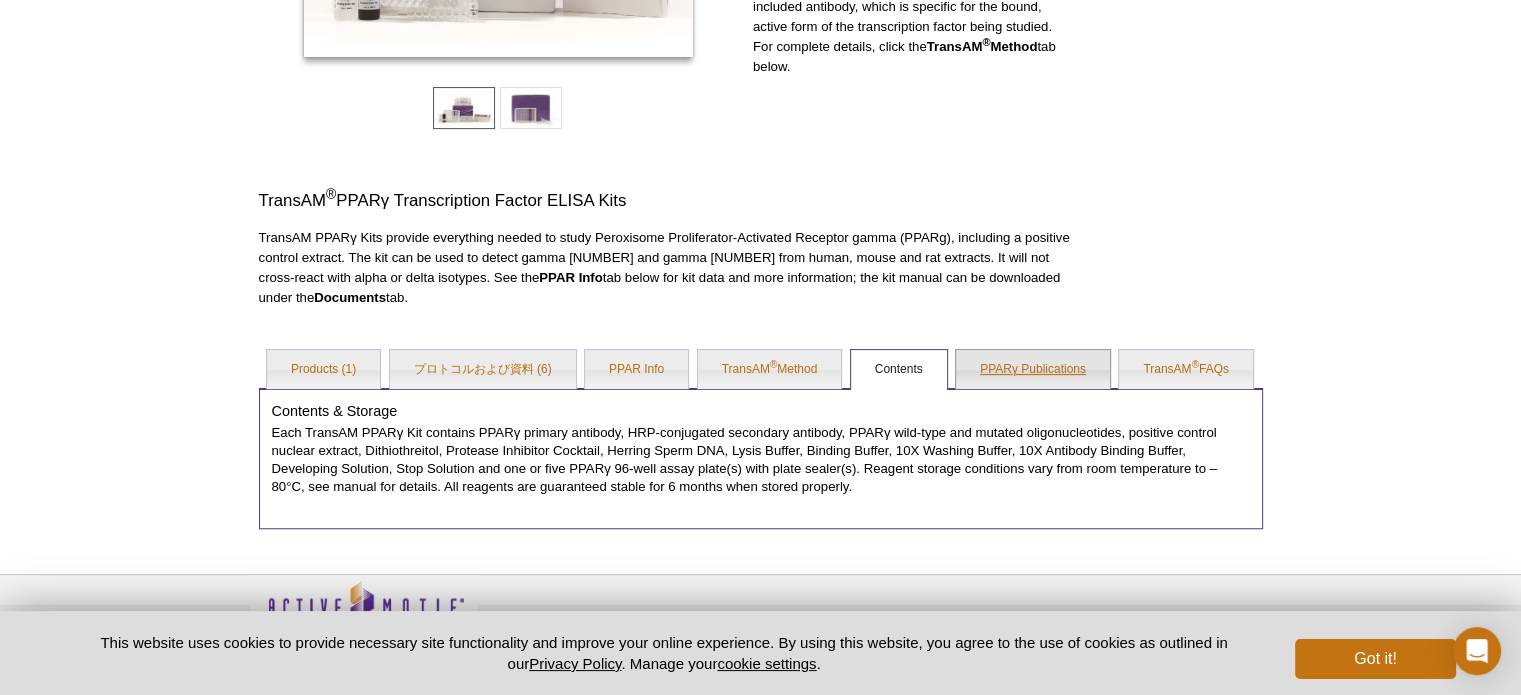 click on "PPARγ Publications" at bounding box center [1033, 370] 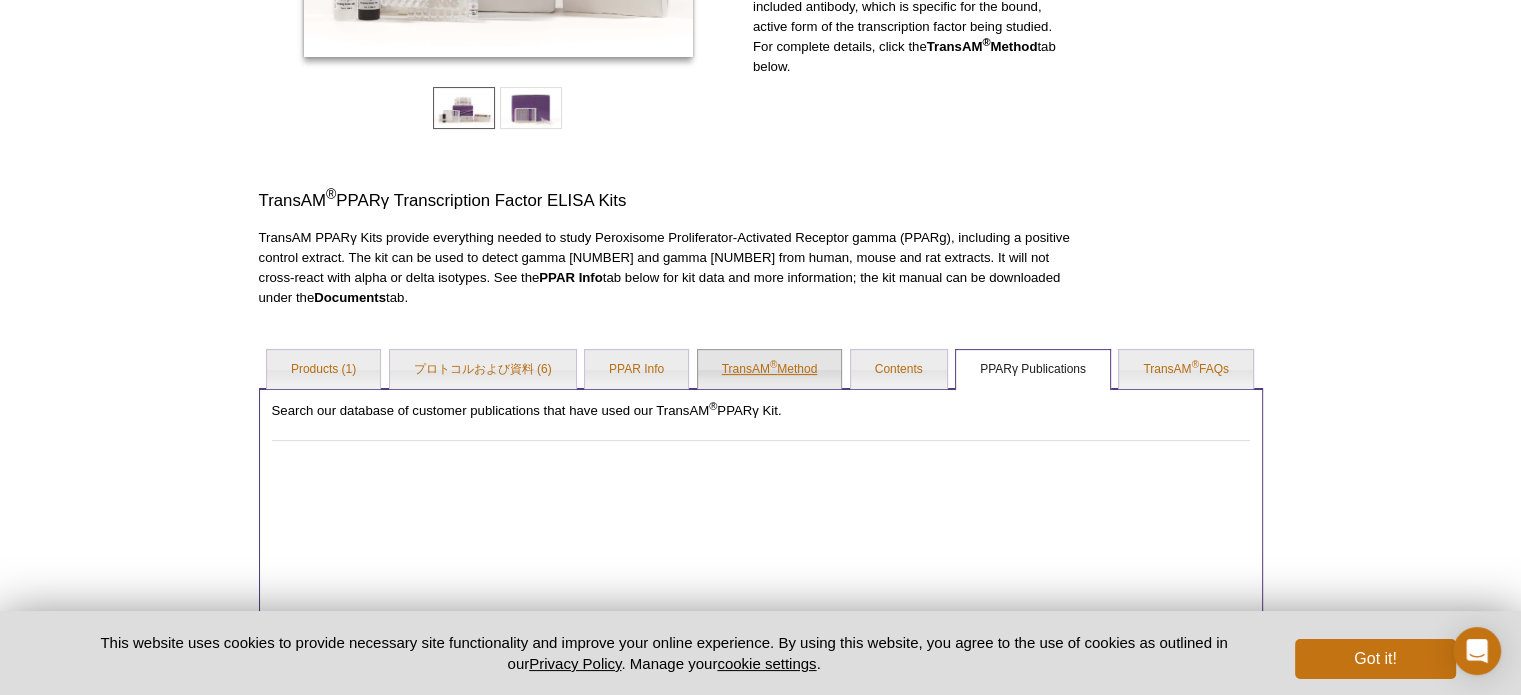 click on "TransAM ®  Method" at bounding box center (770, 370) 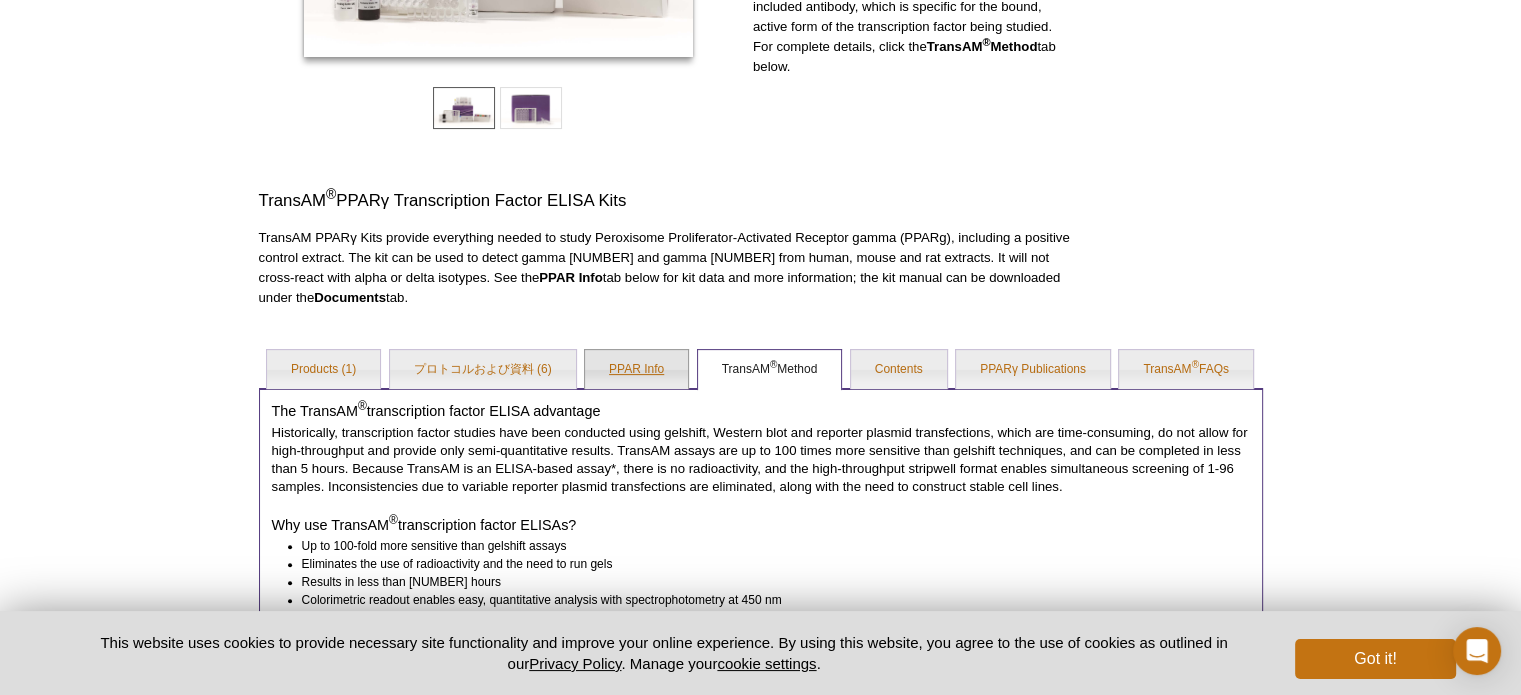 click on "PPAR Info" at bounding box center (636, 370) 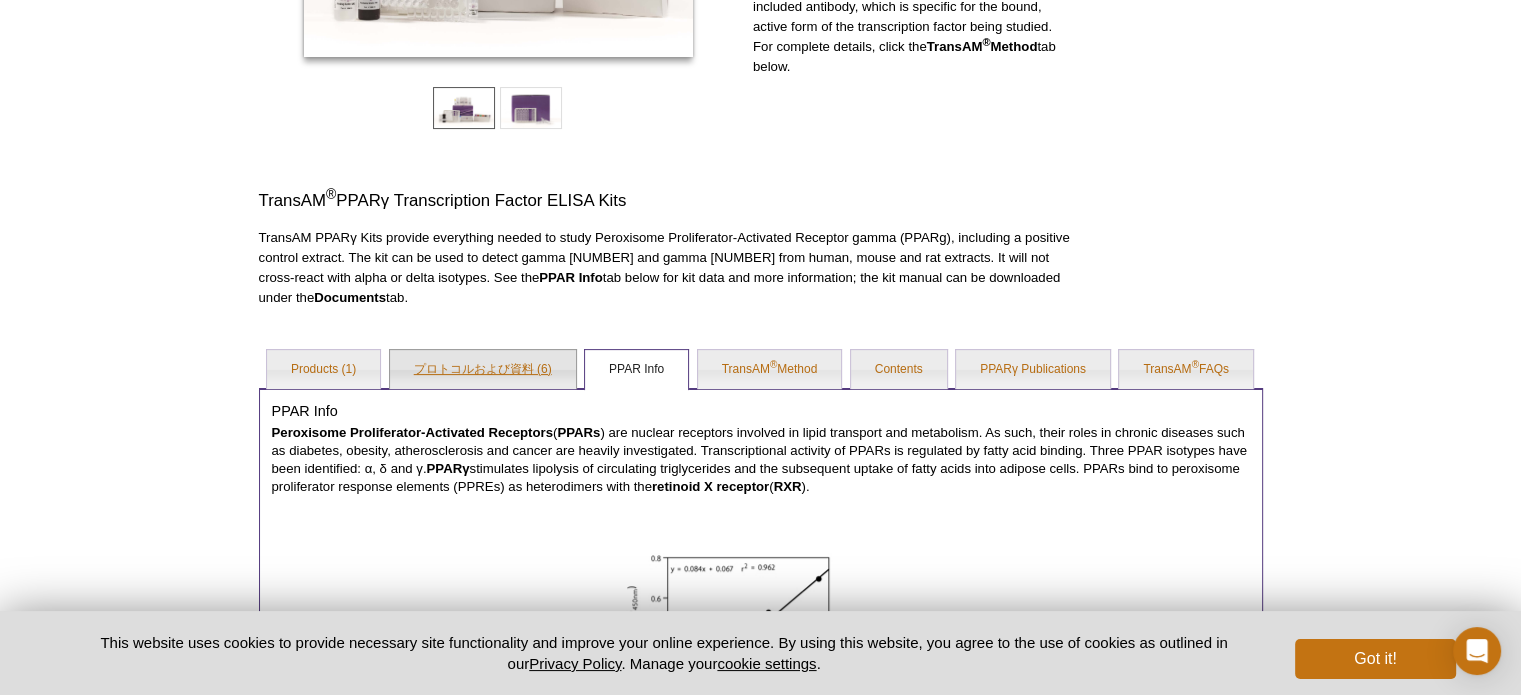 click on "プロトコルおよび資料 (6)" at bounding box center (483, 370) 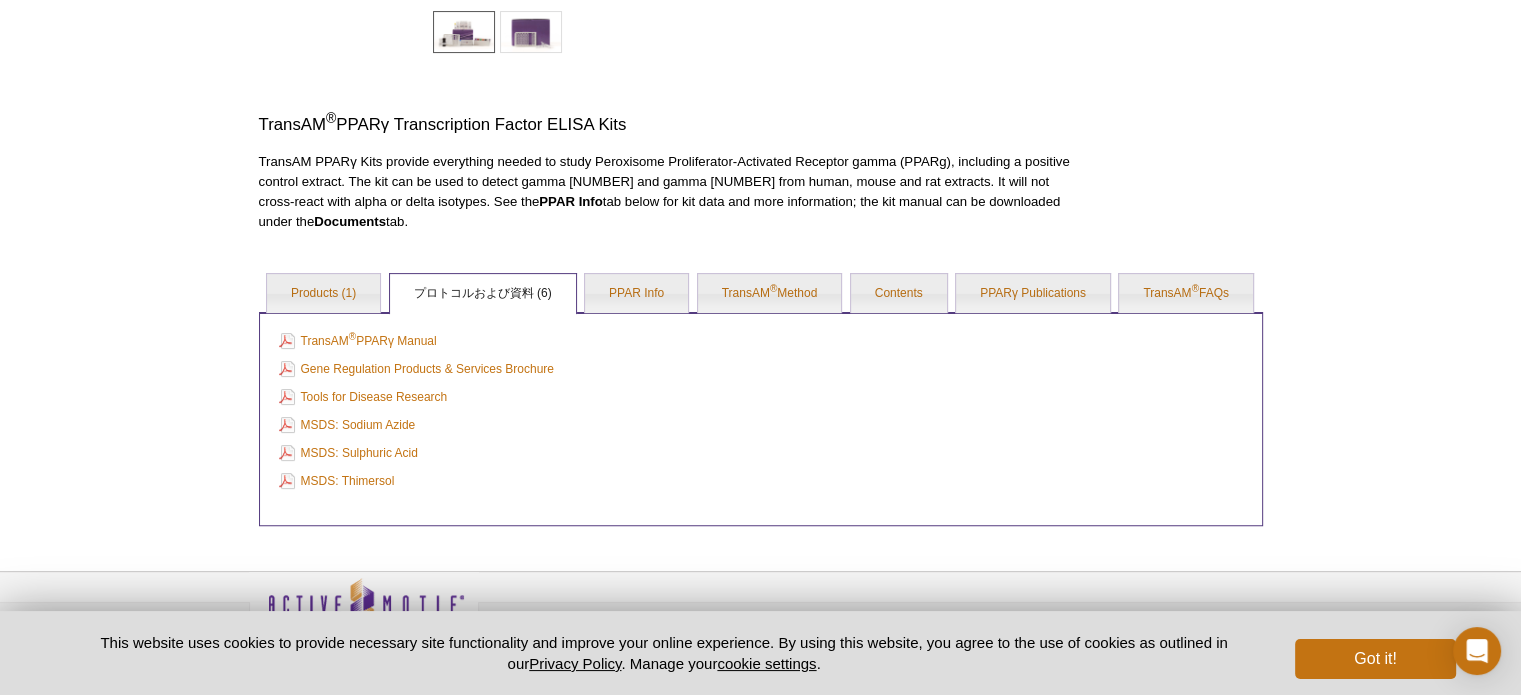 scroll, scrollTop: 598, scrollLeft: 0, axis: vertical 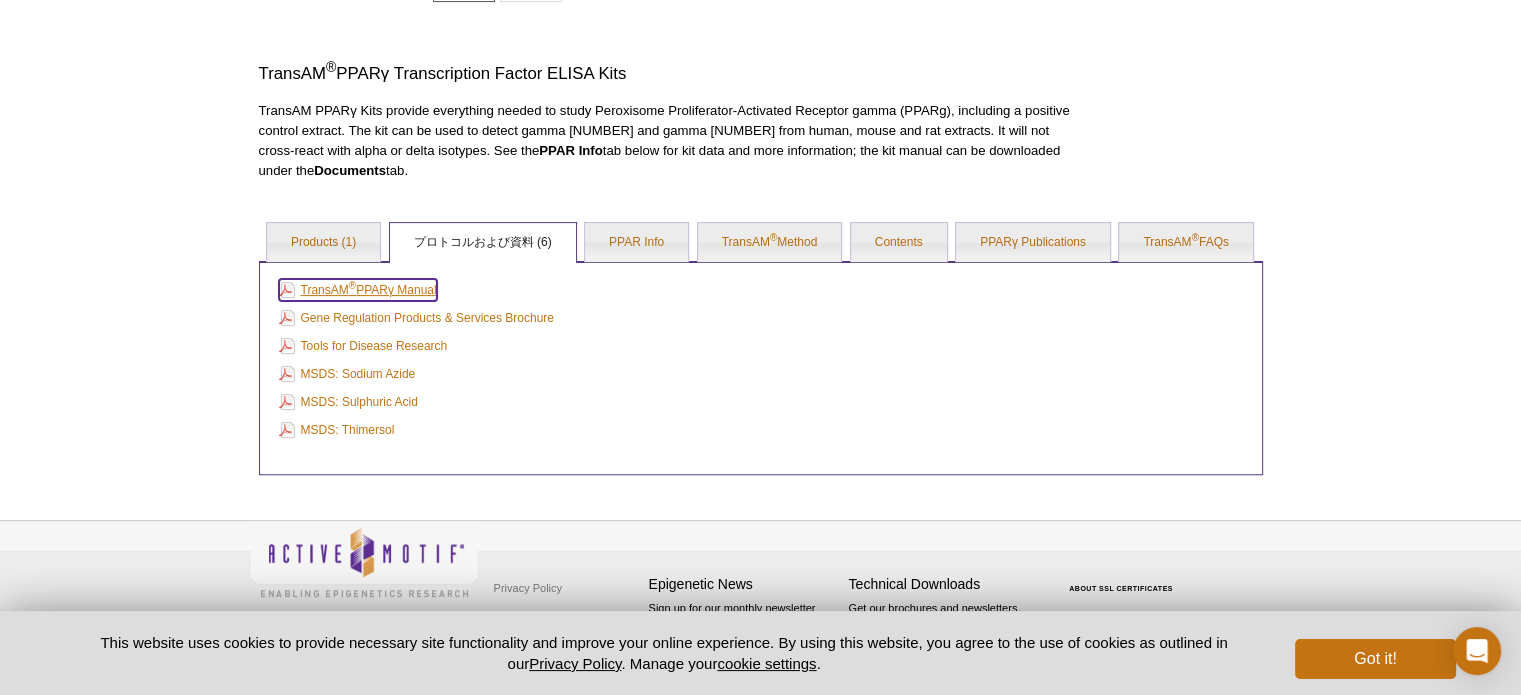 click on "TransAM ®  PPARγ Manual" at bounding box center (358, 290) 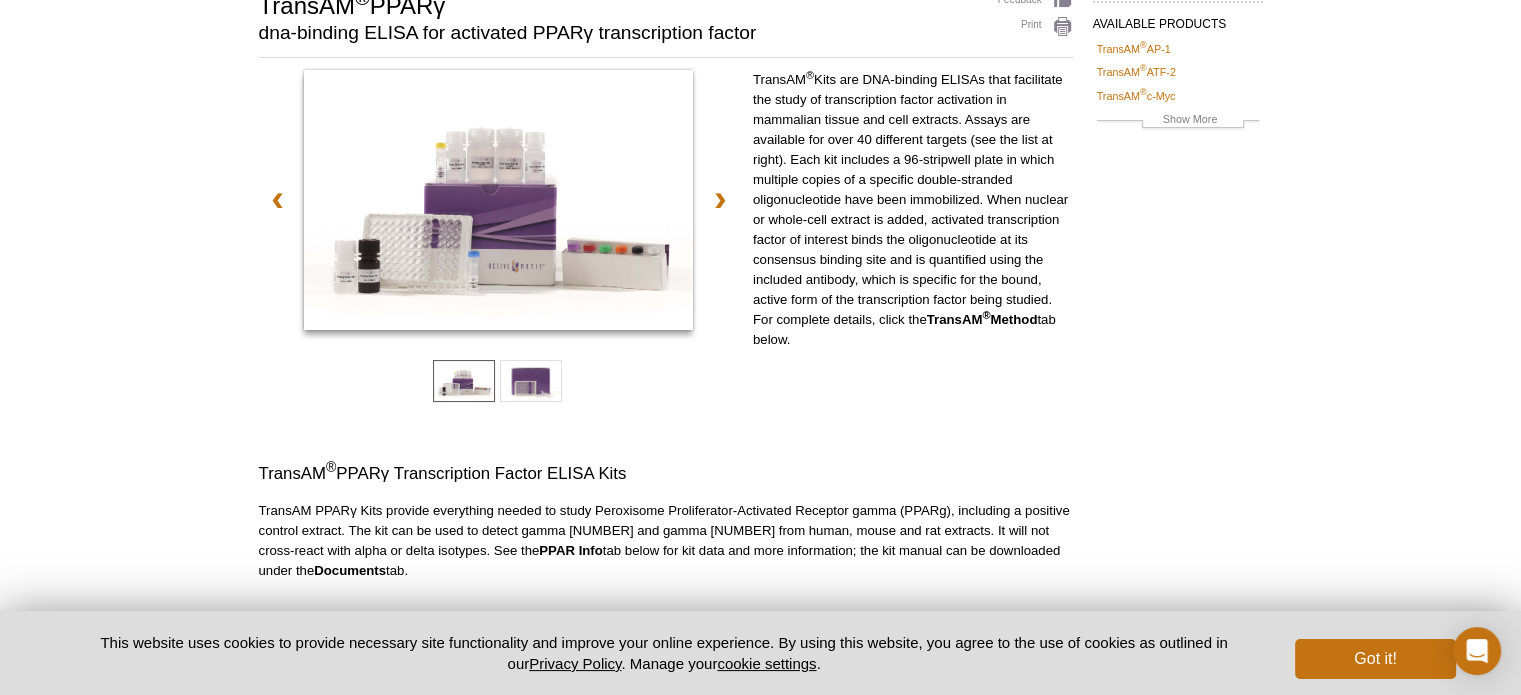 scroll, scrollTop: 0, scrollLeft: 0, axis: both 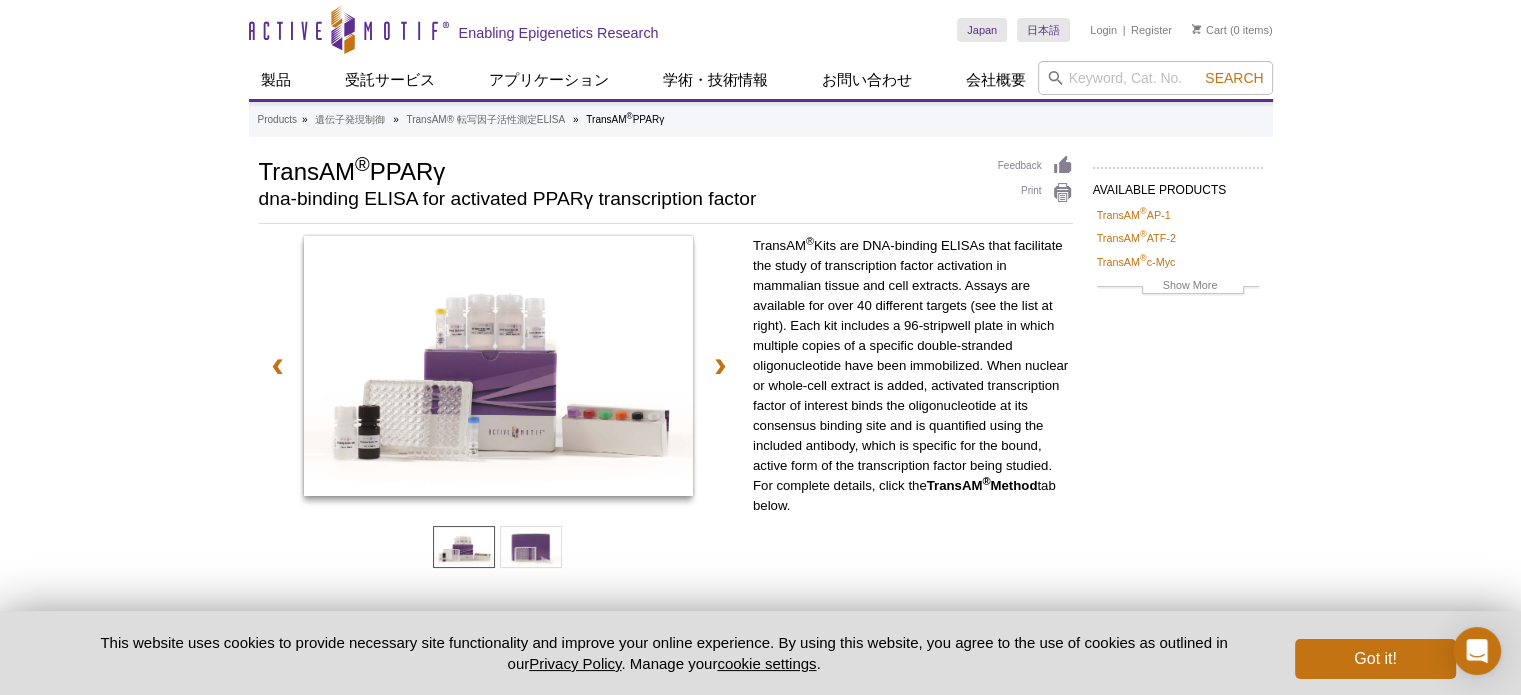 click on "Active Motif Logo
Enabling Epigenetics Research
0
Search
Skip to content
Active Motif Logo
Enabling Epigenetics Research
Japan
Australia
Austria
Belgium
Brazil
Canada
China" at bounding box center [760, 630] 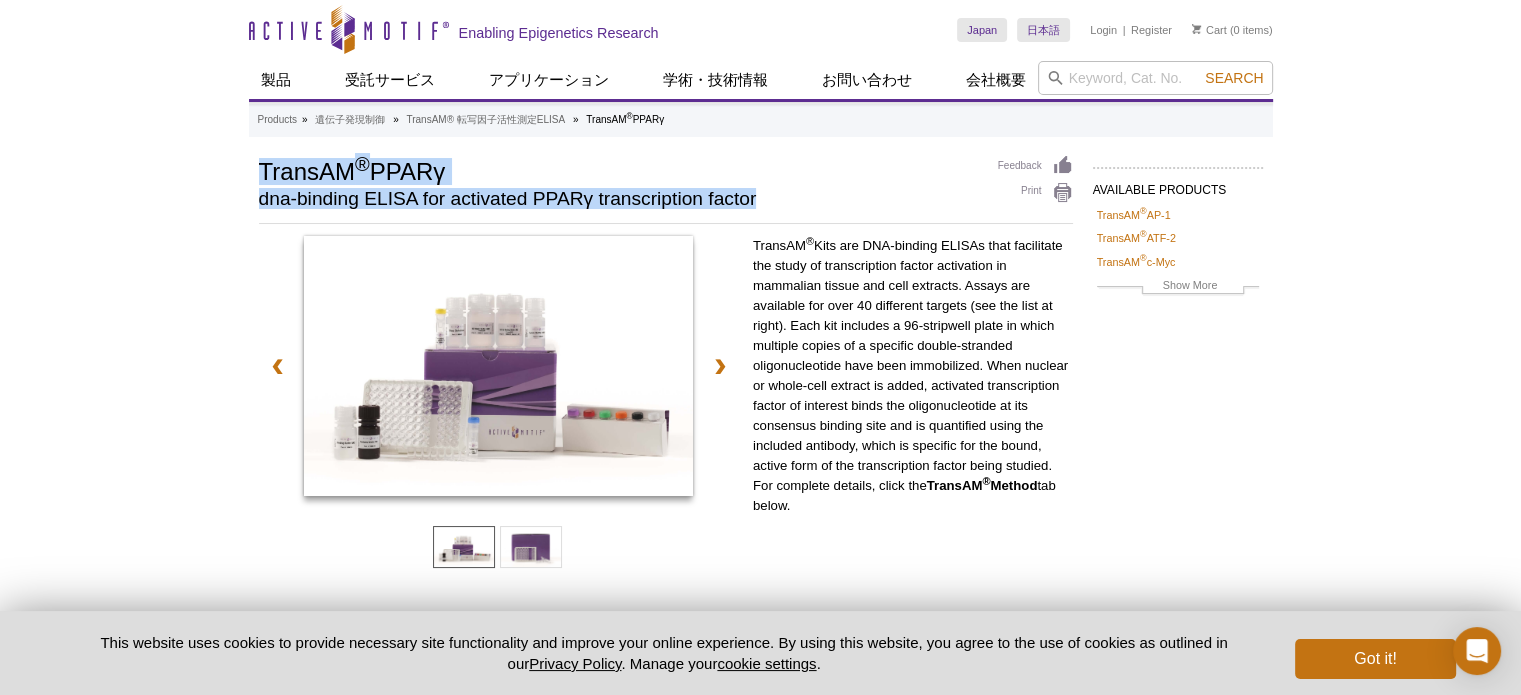 drag, startPoint x: 288, startPoint y: 175, endPoint x: 816, endPoint y: 189, distance: 528.18555 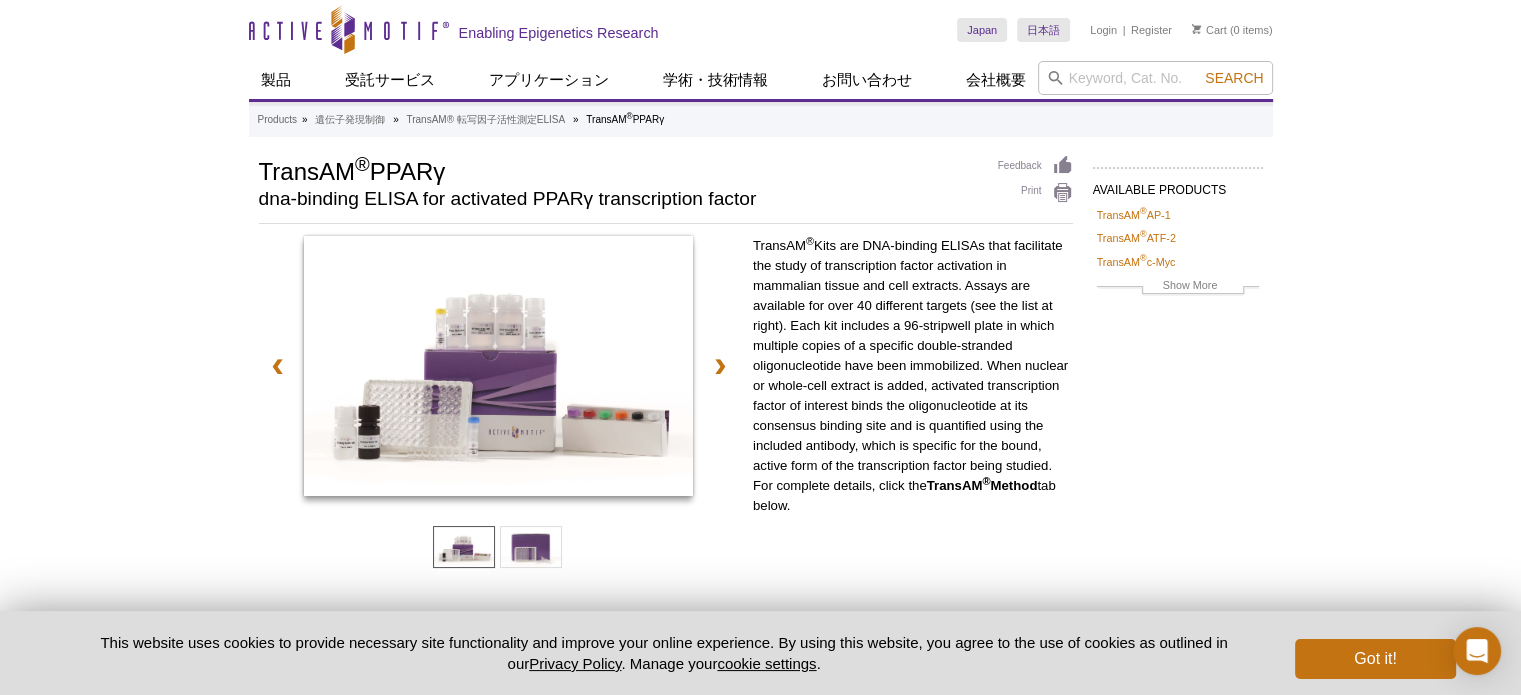 click on "Products »
遺伝子発現制御
»
TransAM® 転写因子活性測定ELISA
»
TransAM ®  PPARγ" at bounding box center [761, 120] 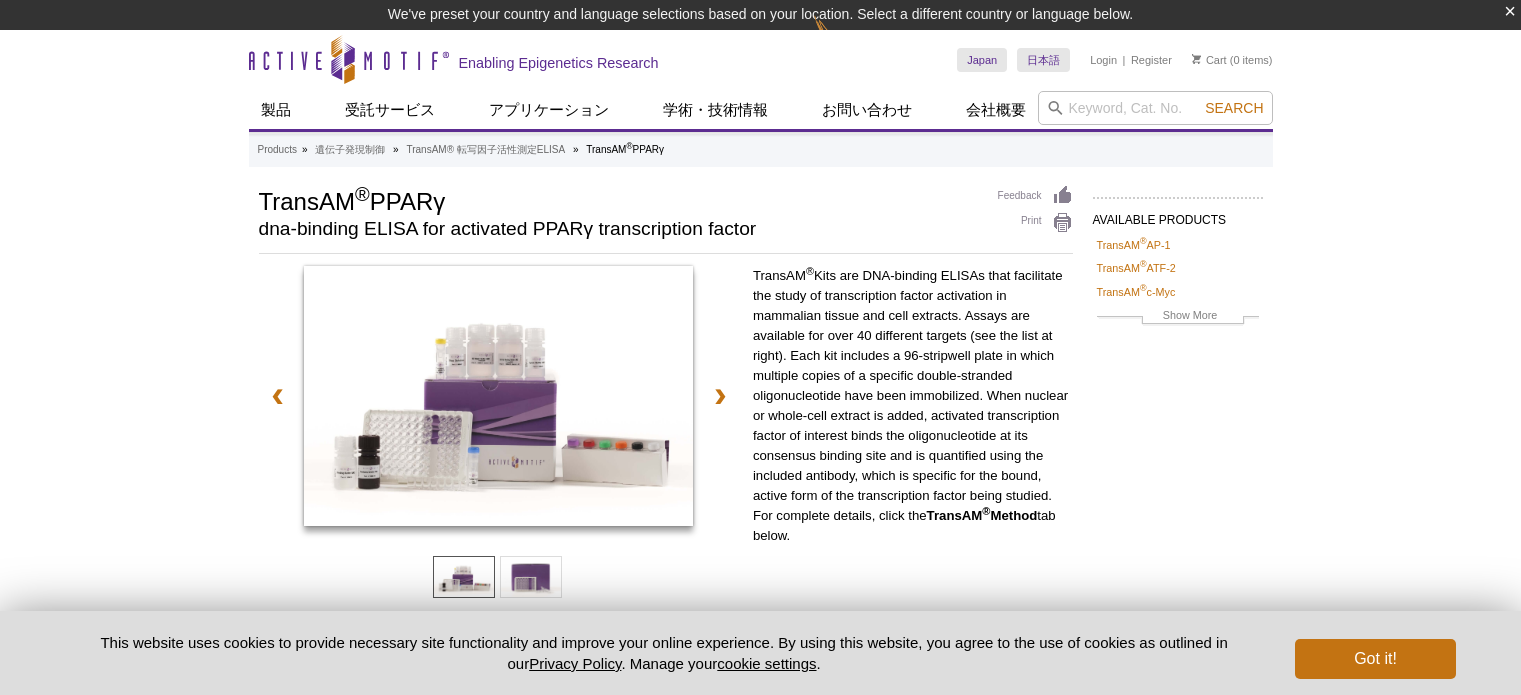 scroll, scrollTop: 0, scrollLeft: 0, axis: both 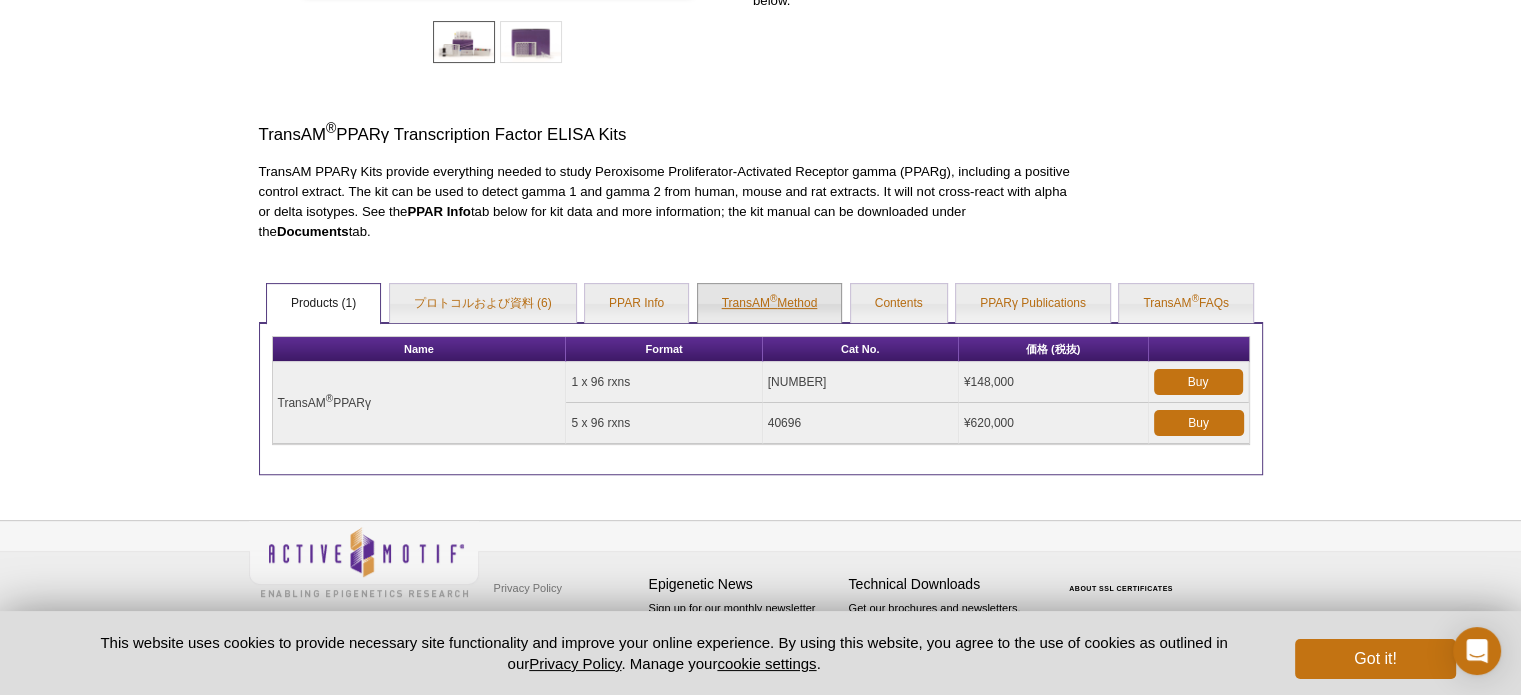 click on "TransAM ®  Method" at bounding box center (770, 304) 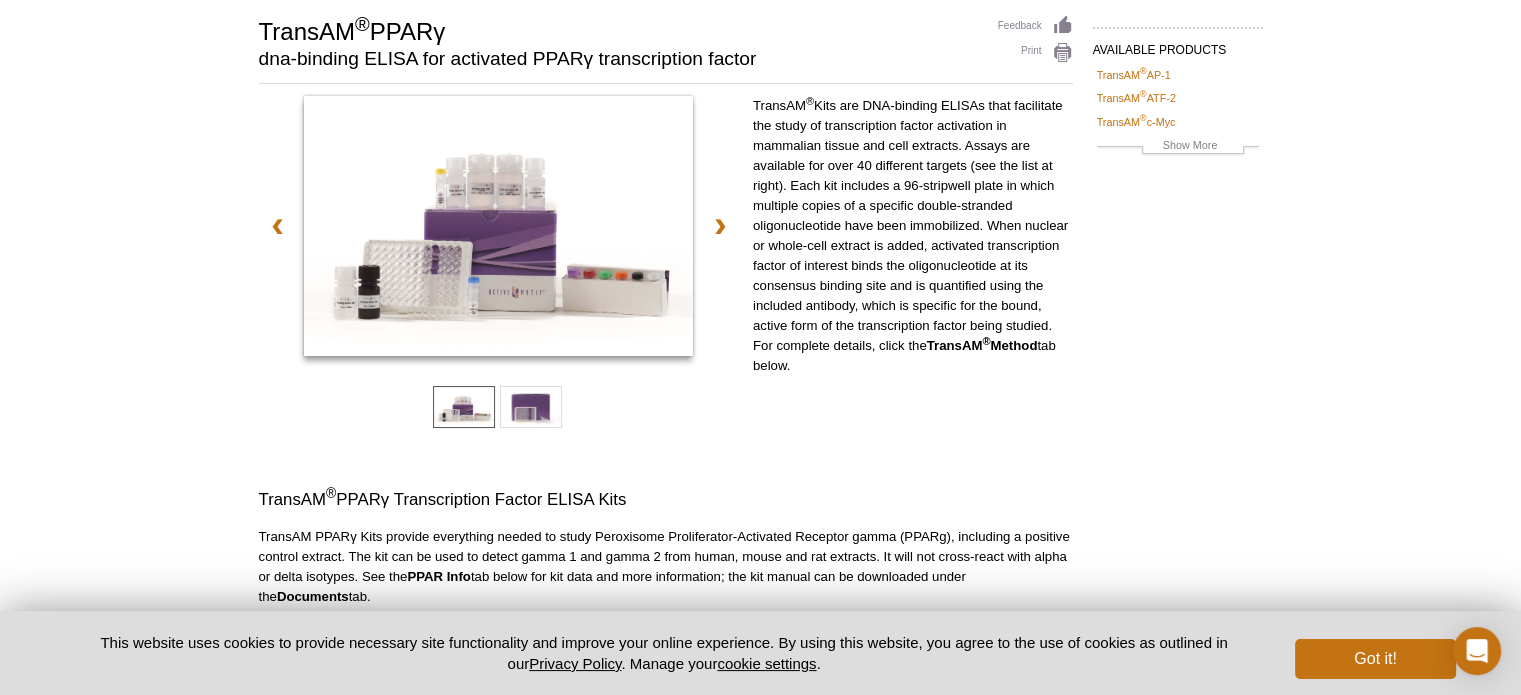 scroll, scrollTop: 0, scrollLeft: 0, axis: both 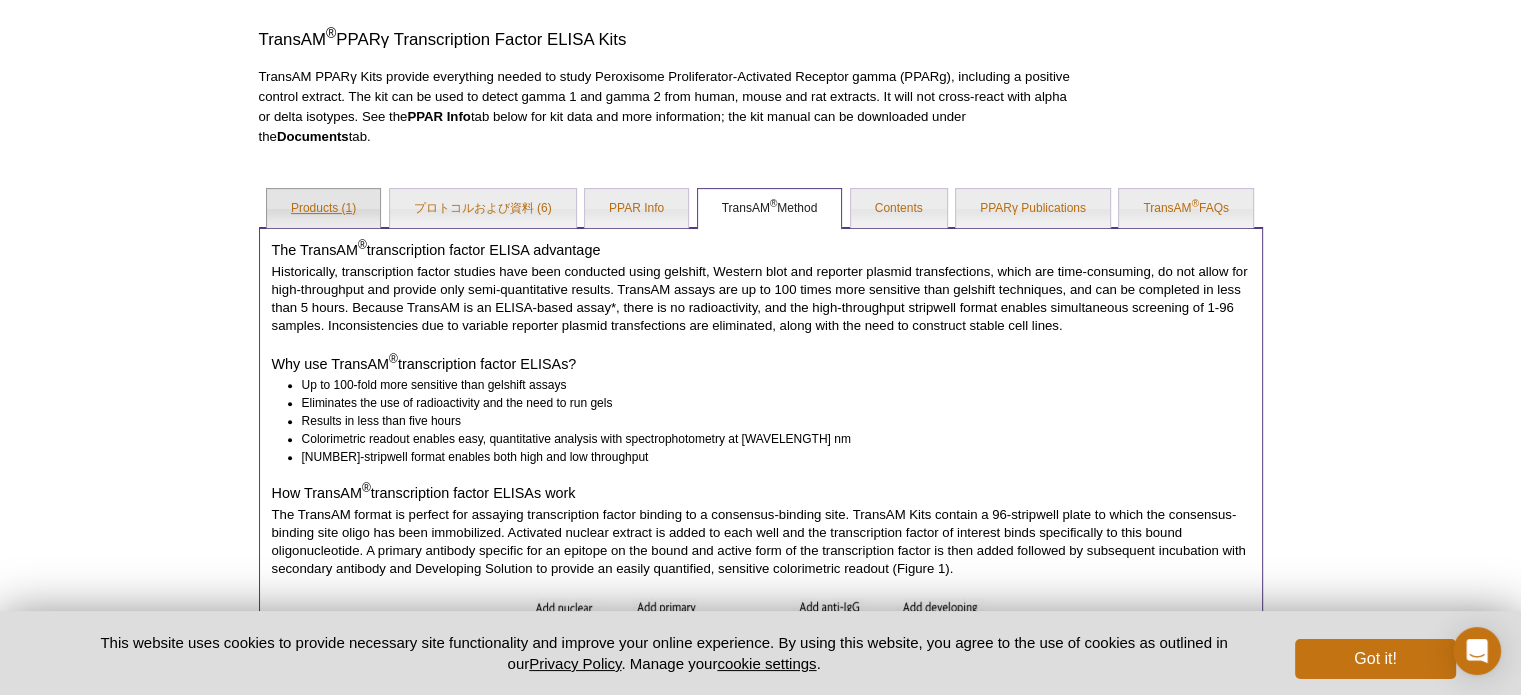 click on "Products (1)" at bounding box center [323, 209] 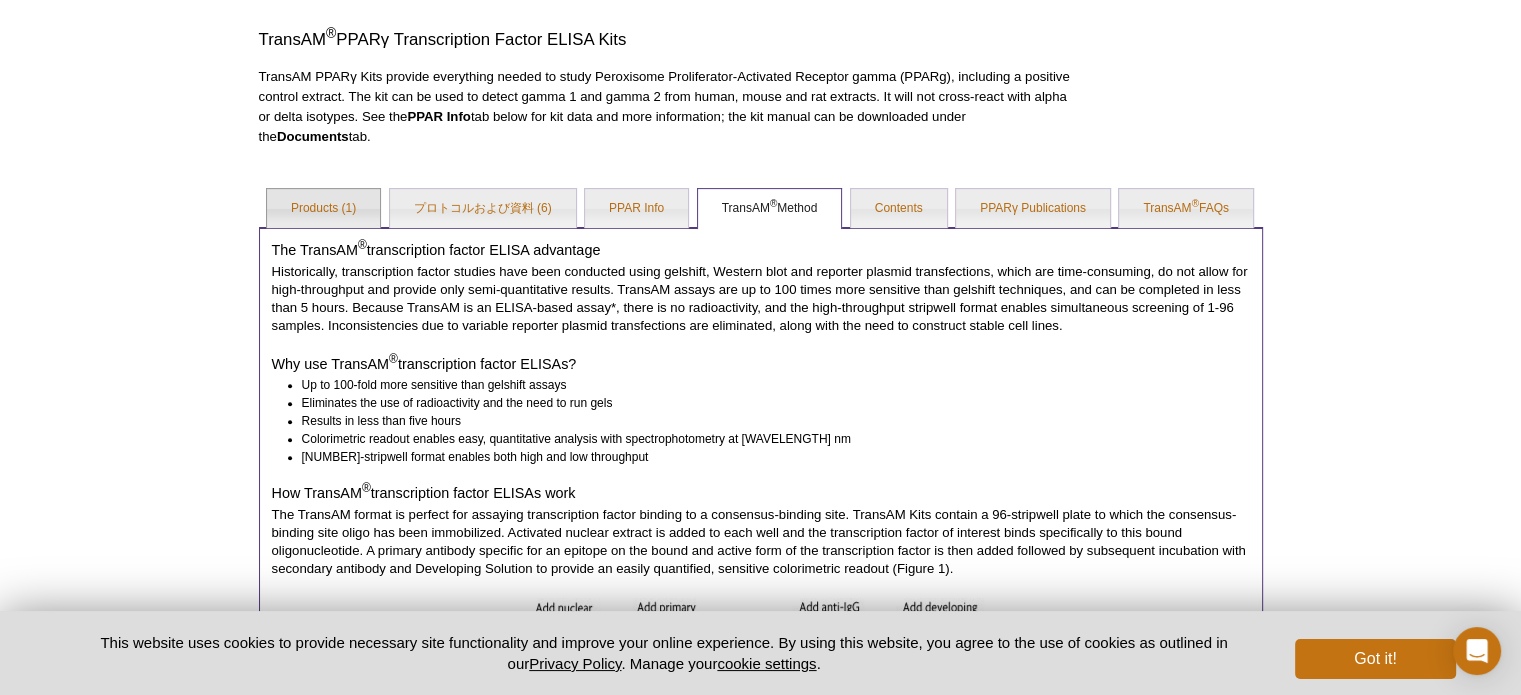 scroll, scrollTop: 539, scrollLeft: 0, axis: vertical 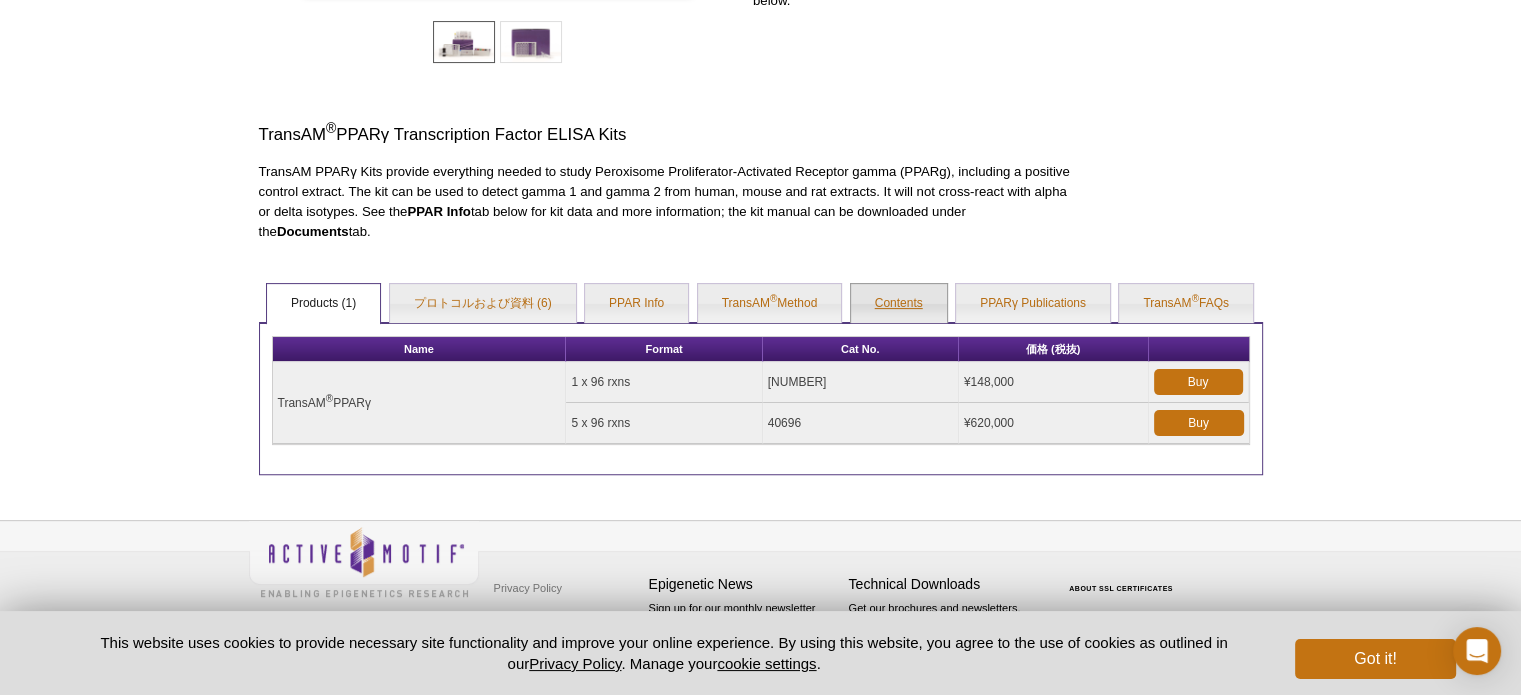 click on "Contents" at bounding box center (899, 304) 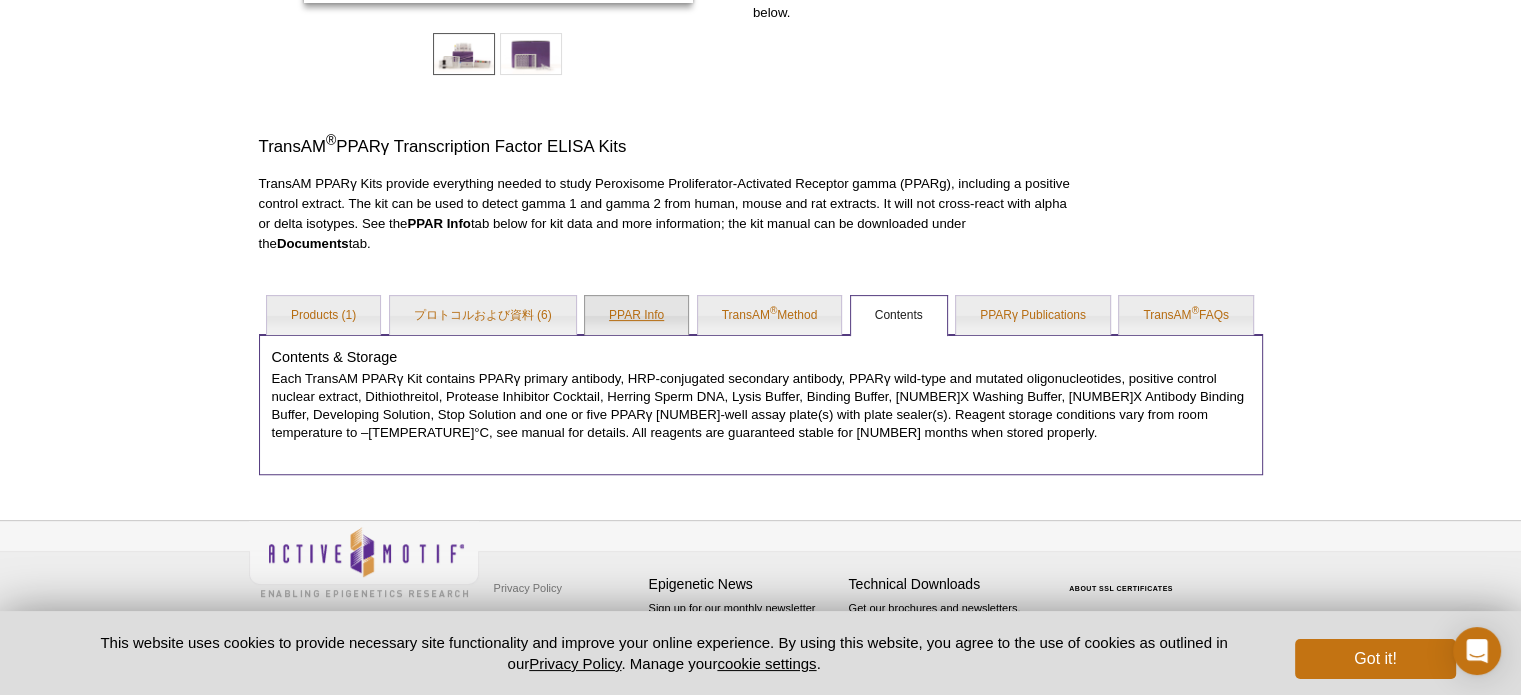click on "PPAR Info" at bounding box center [636, 316] 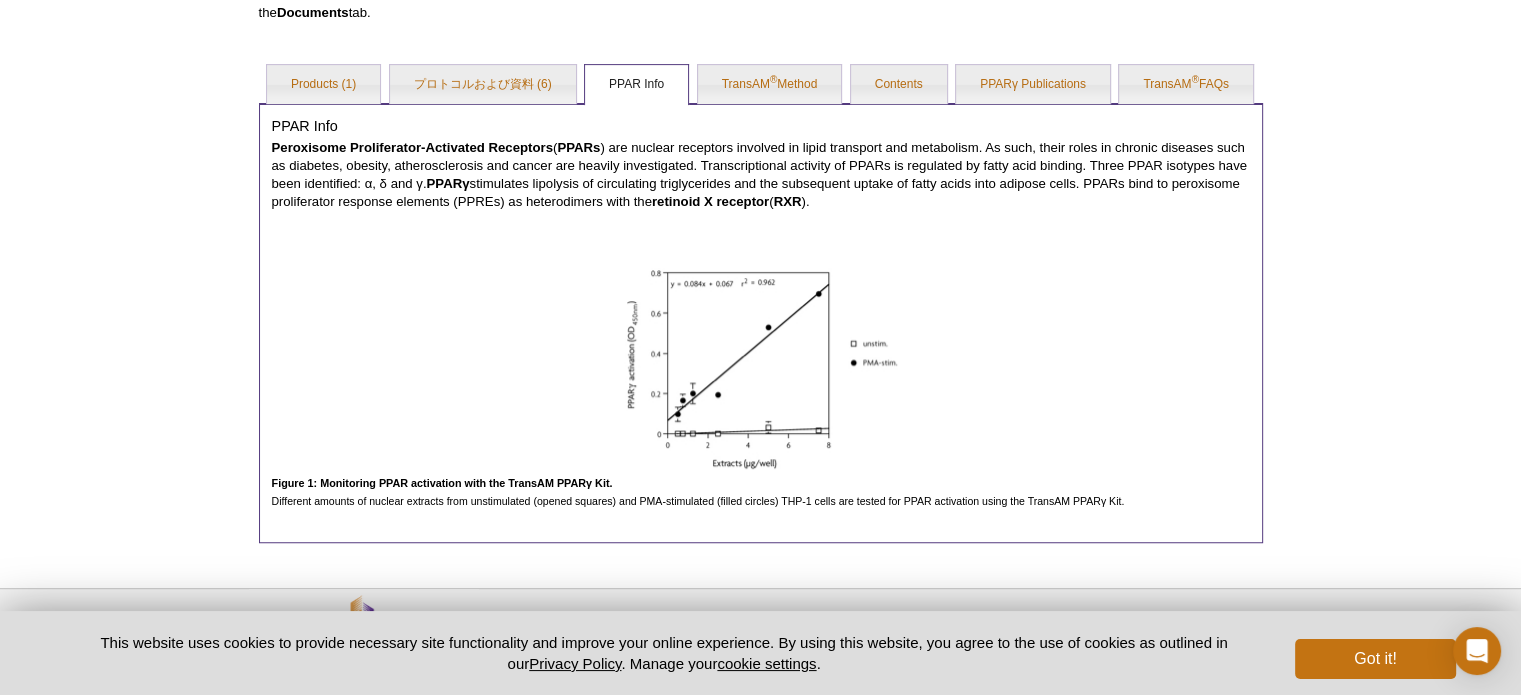scroll, scrollTop: 628, scrollLeft: 0, axis: vertical 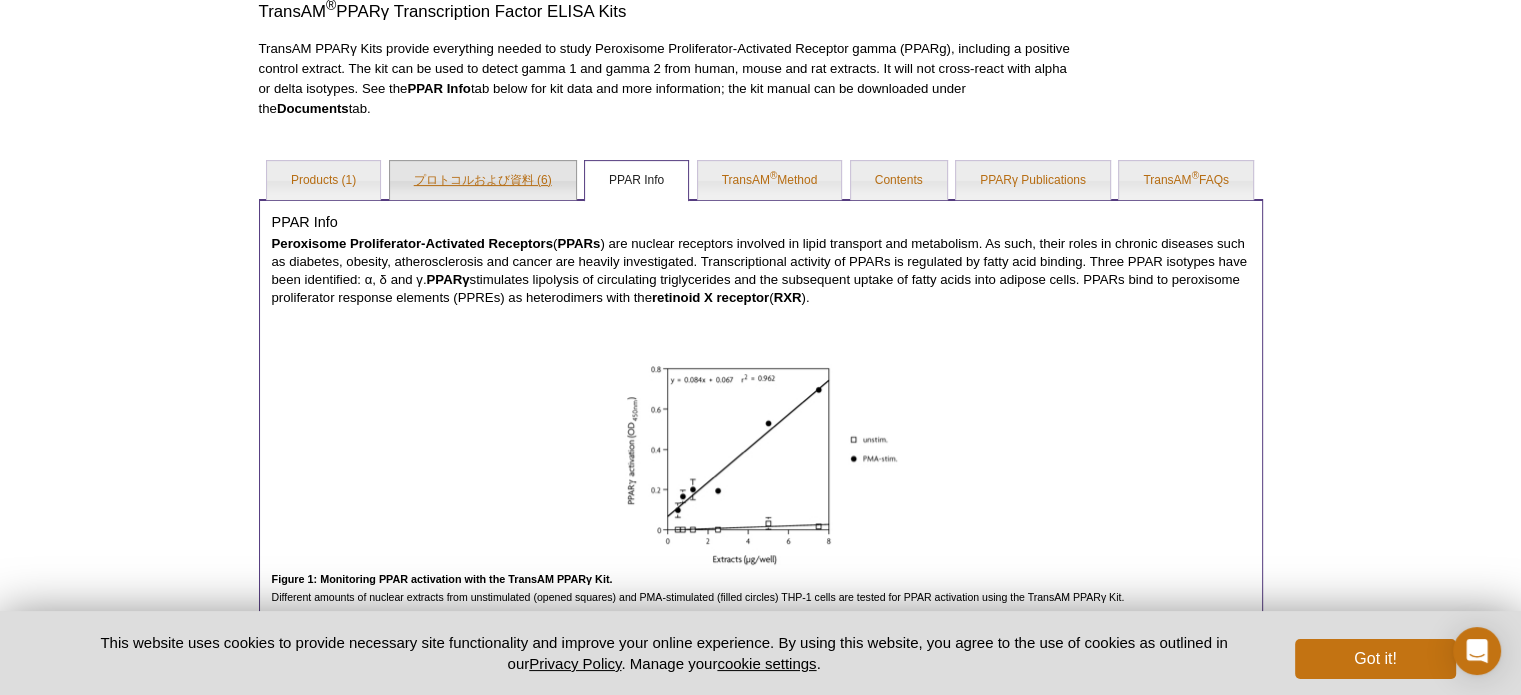 click on "プロトコルおよび資料 (6)" at bounding box center [483, 181] 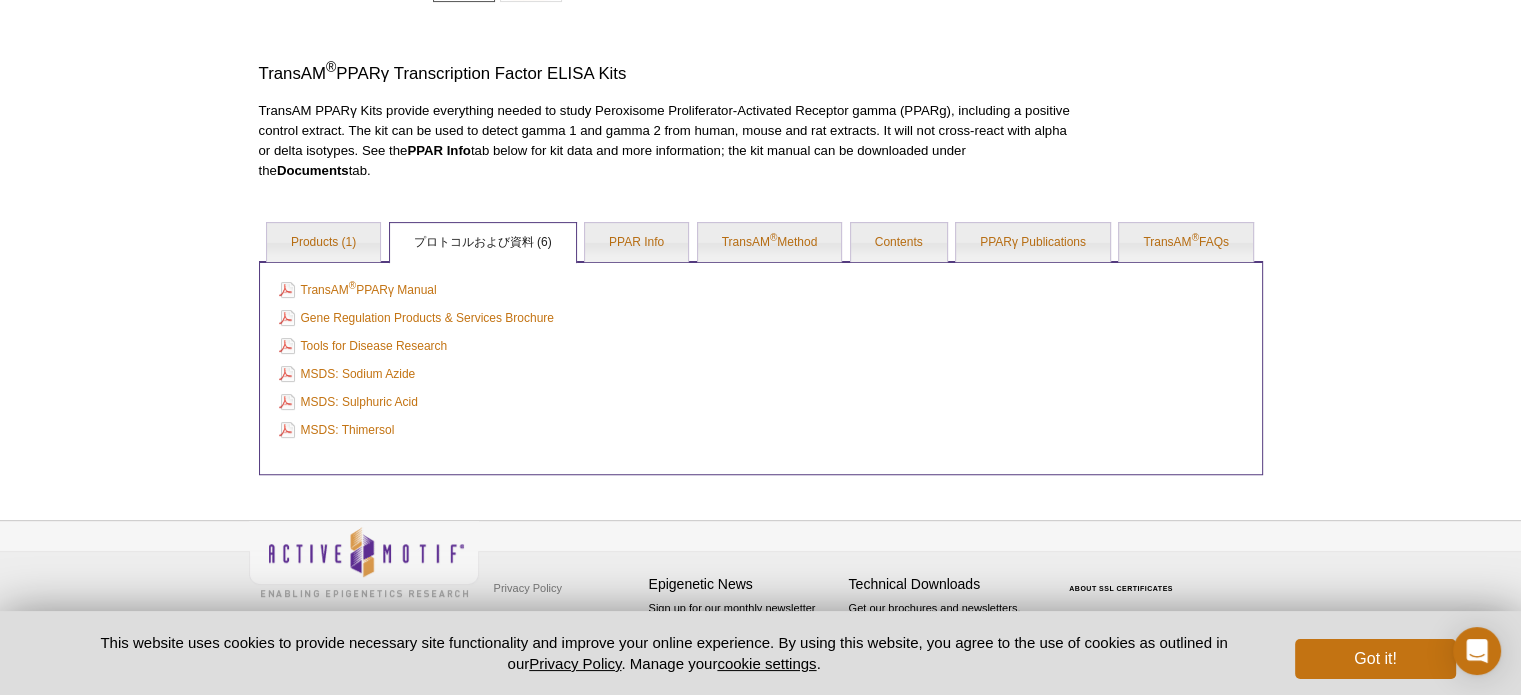 scroll, scrollTop: 598, scrollLeft: 0, axis: vertical 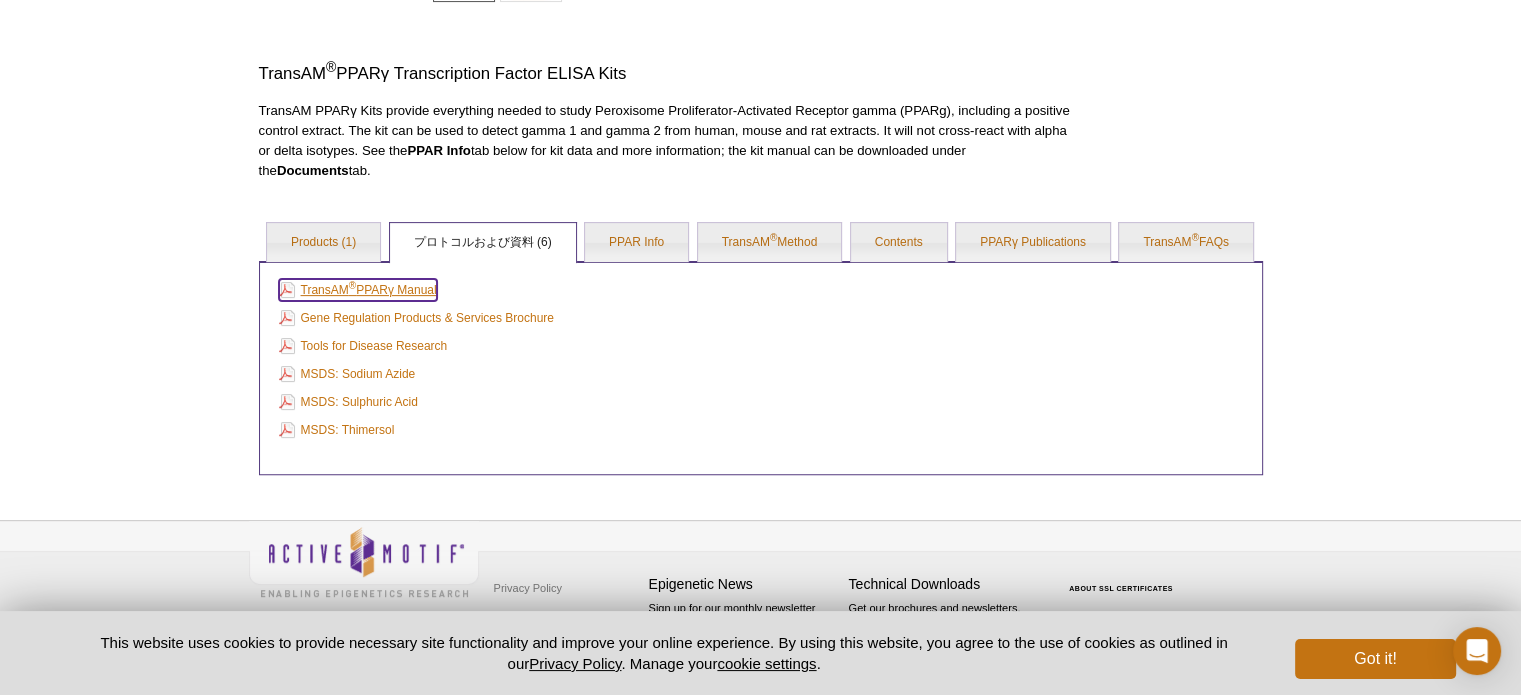 click on "TransAM ®  PPARγ Manual" at bounding box center [358, 290] 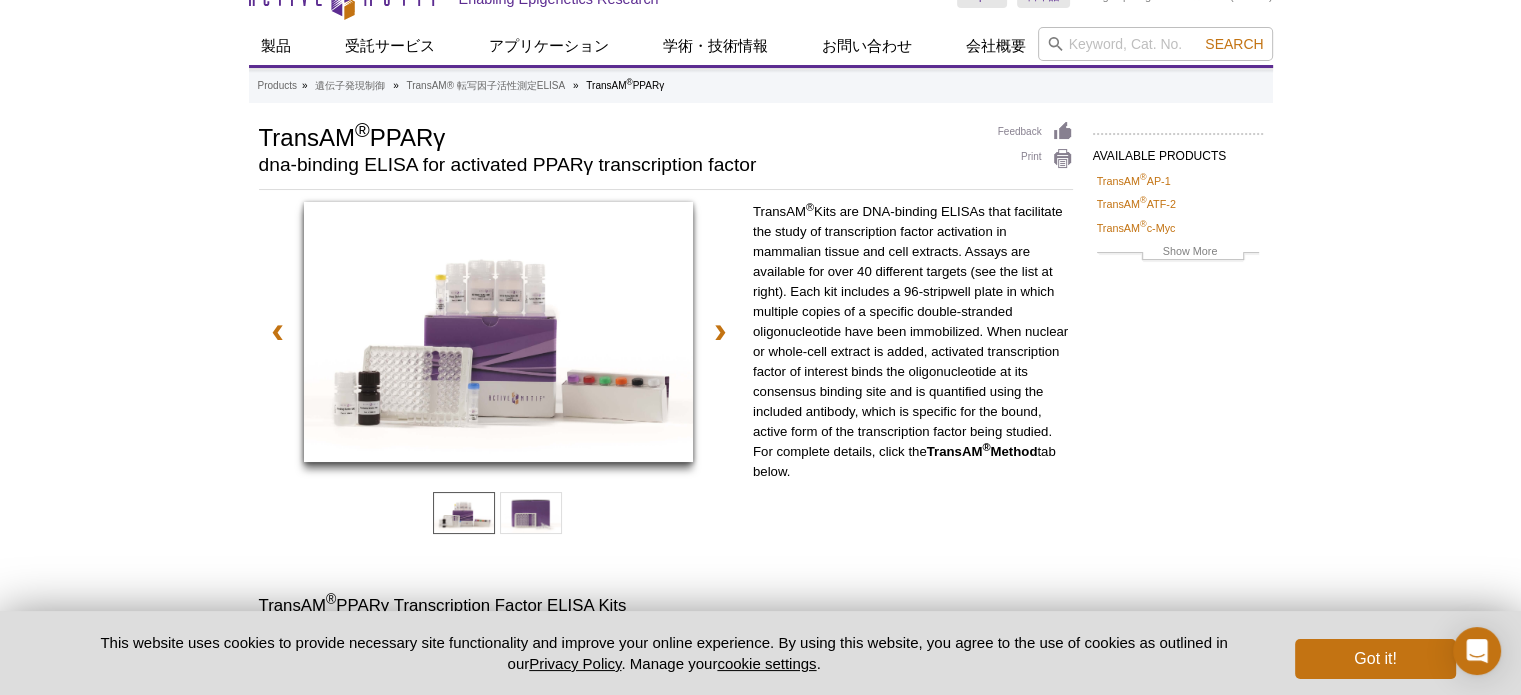 scroll, scrollTop: 0, scrollLeft: 0, axis: both 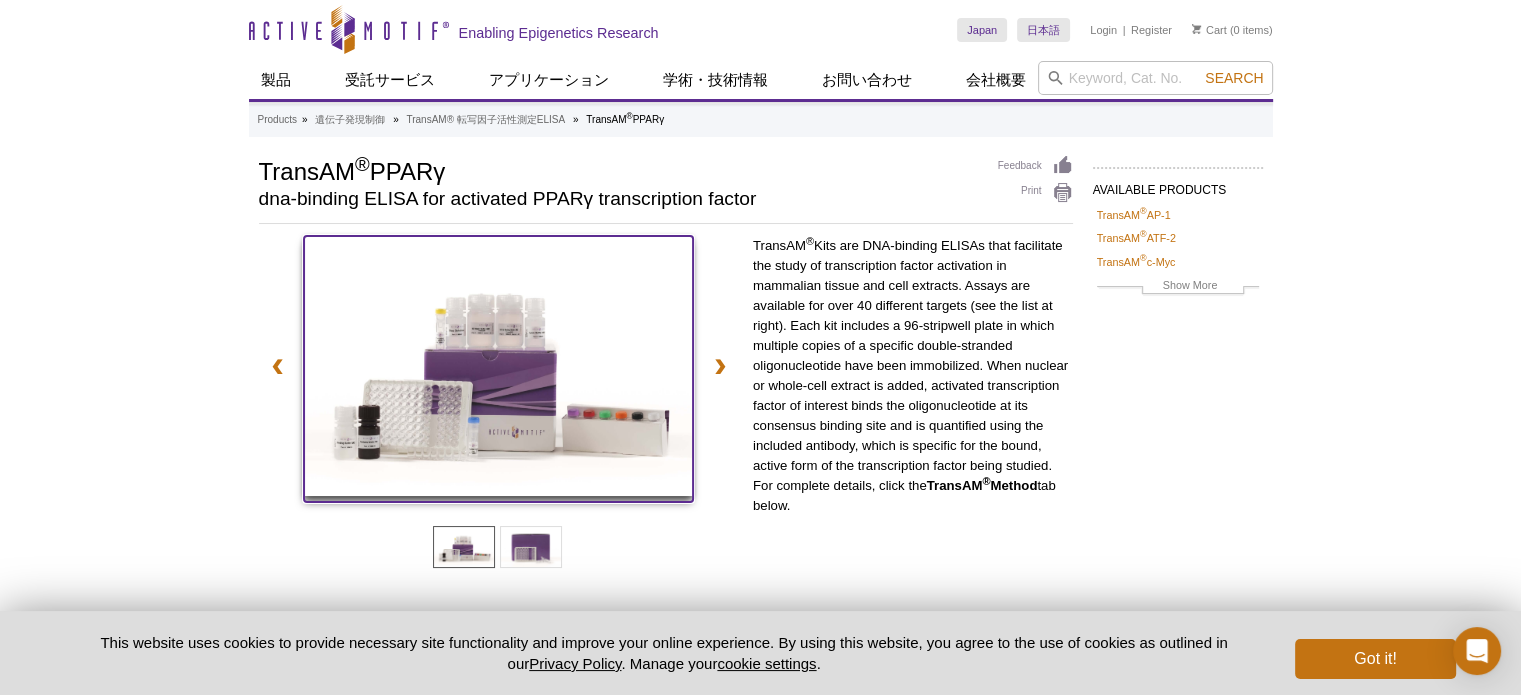 click at bounding box center [498, 366] 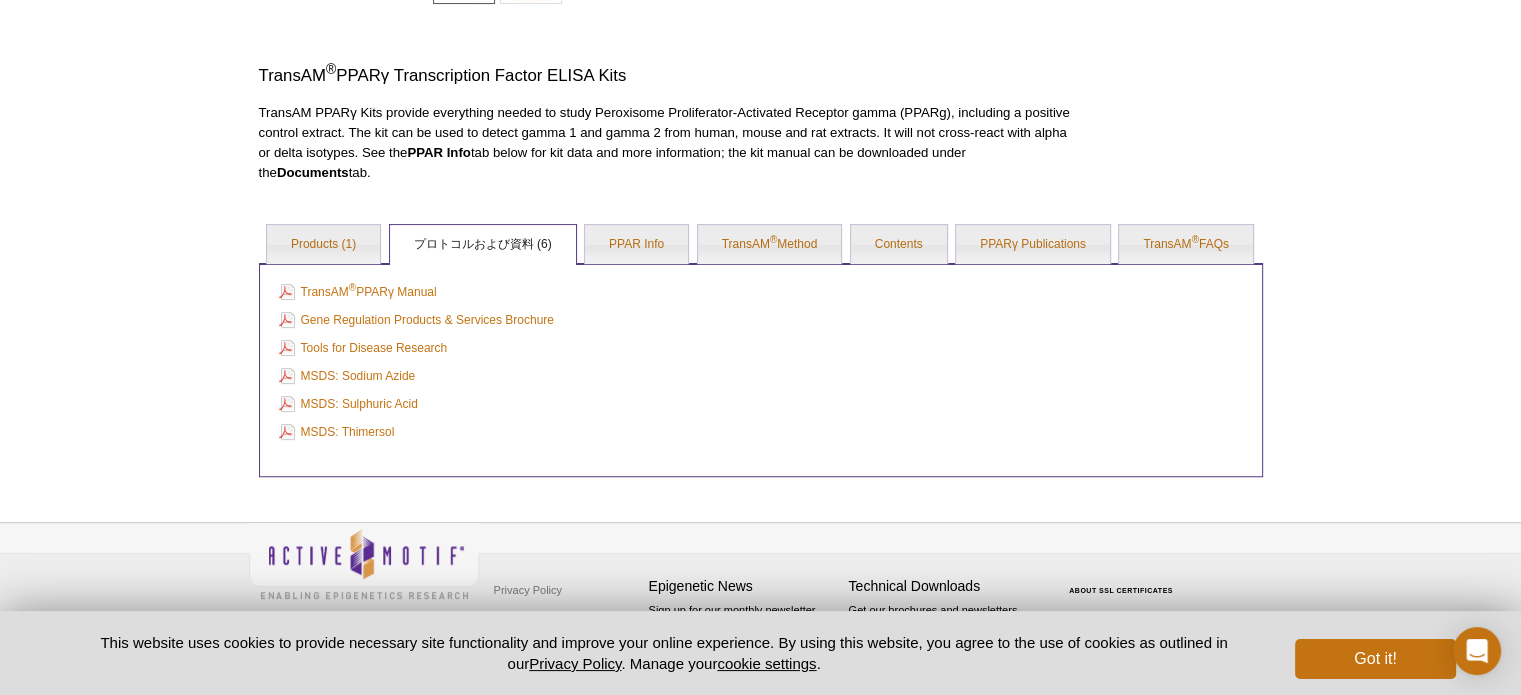 scroll, scrollTop: 598, scrollLeft: 0, axis: vertical 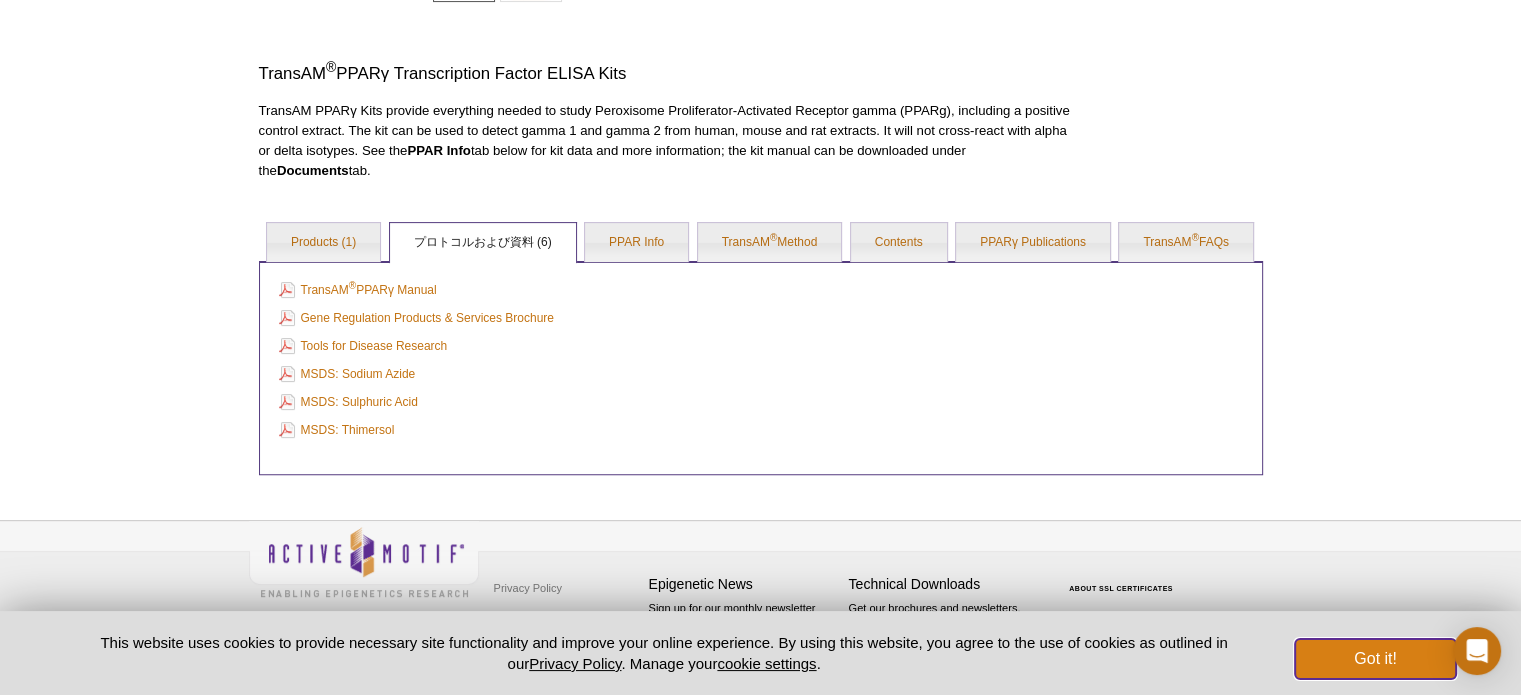 click on "Got it!" at bounding box center [1375, 659] 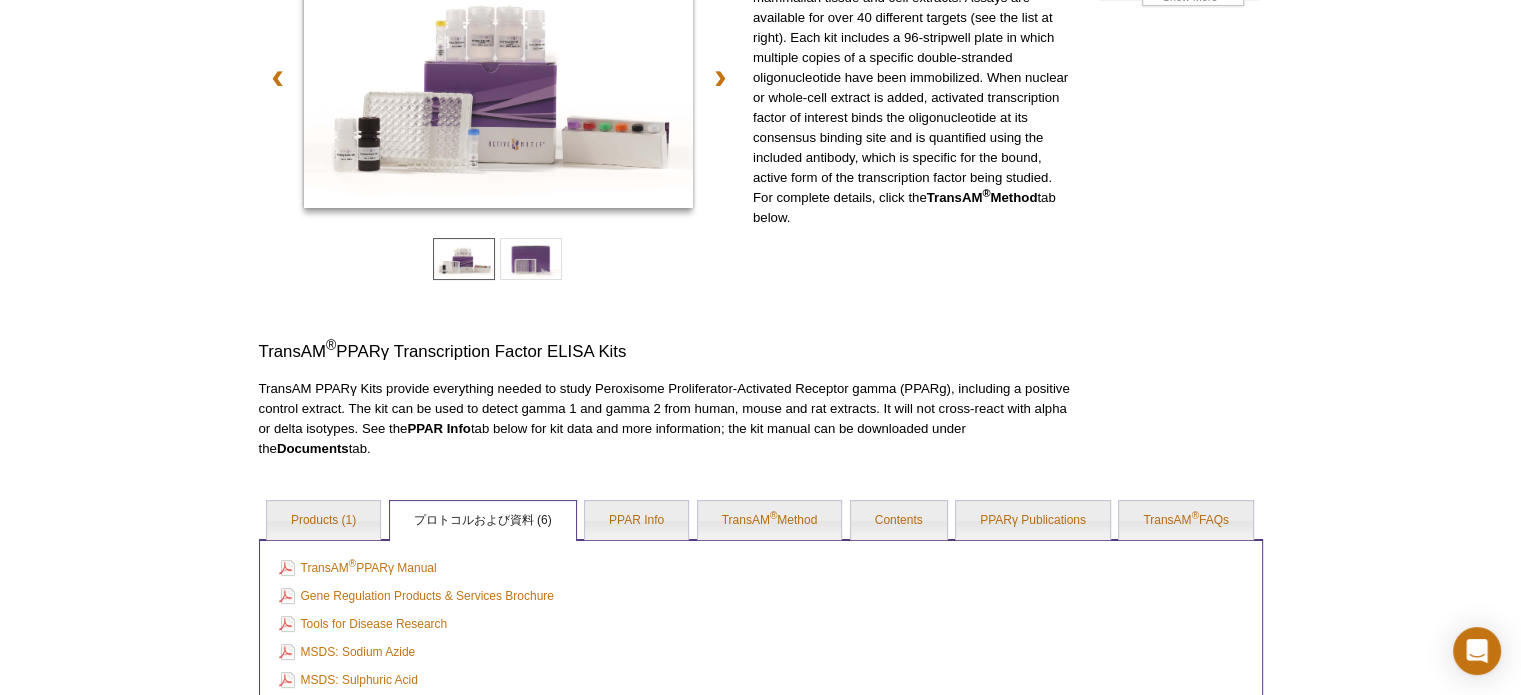 scroll, scrollTop: 398, scrollLeft: 0, axis: vertical 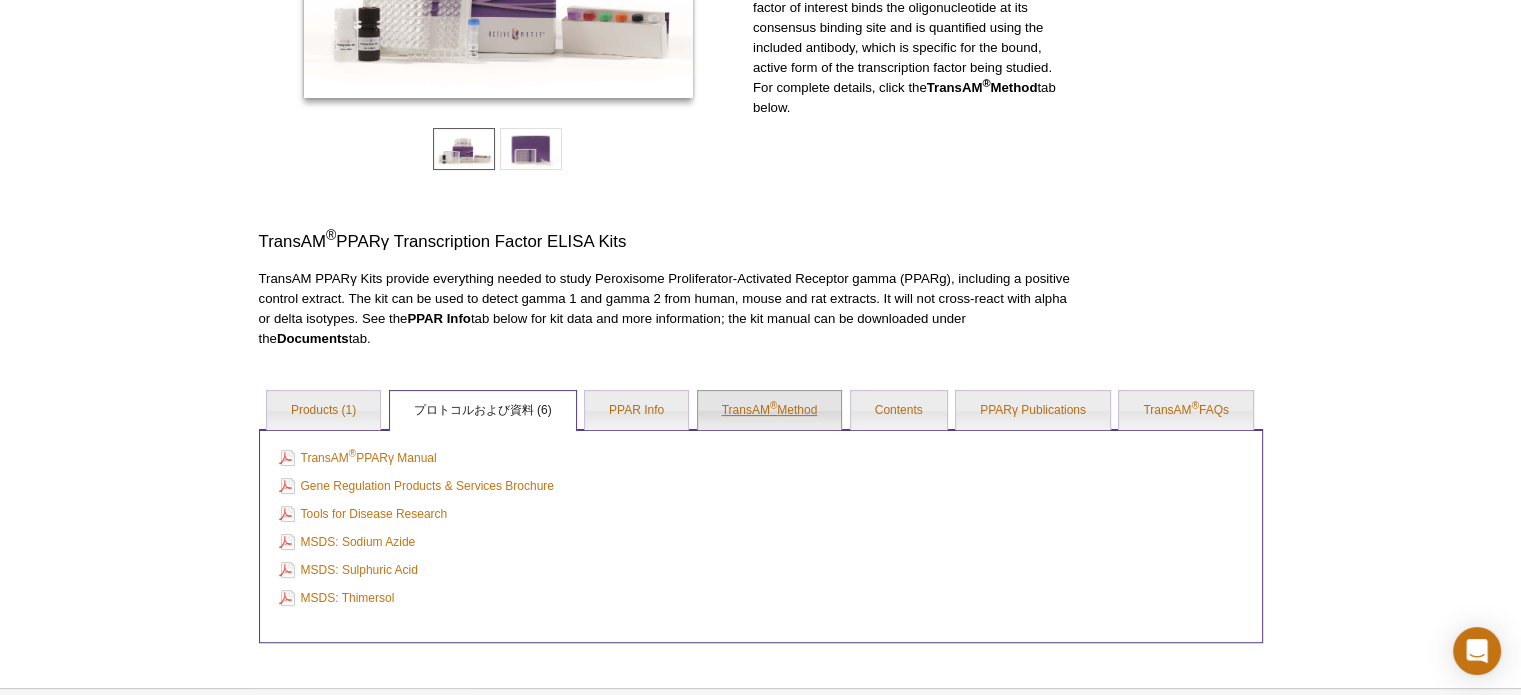 click on "TransAM ®  Method" at bounding box center (770, 411) 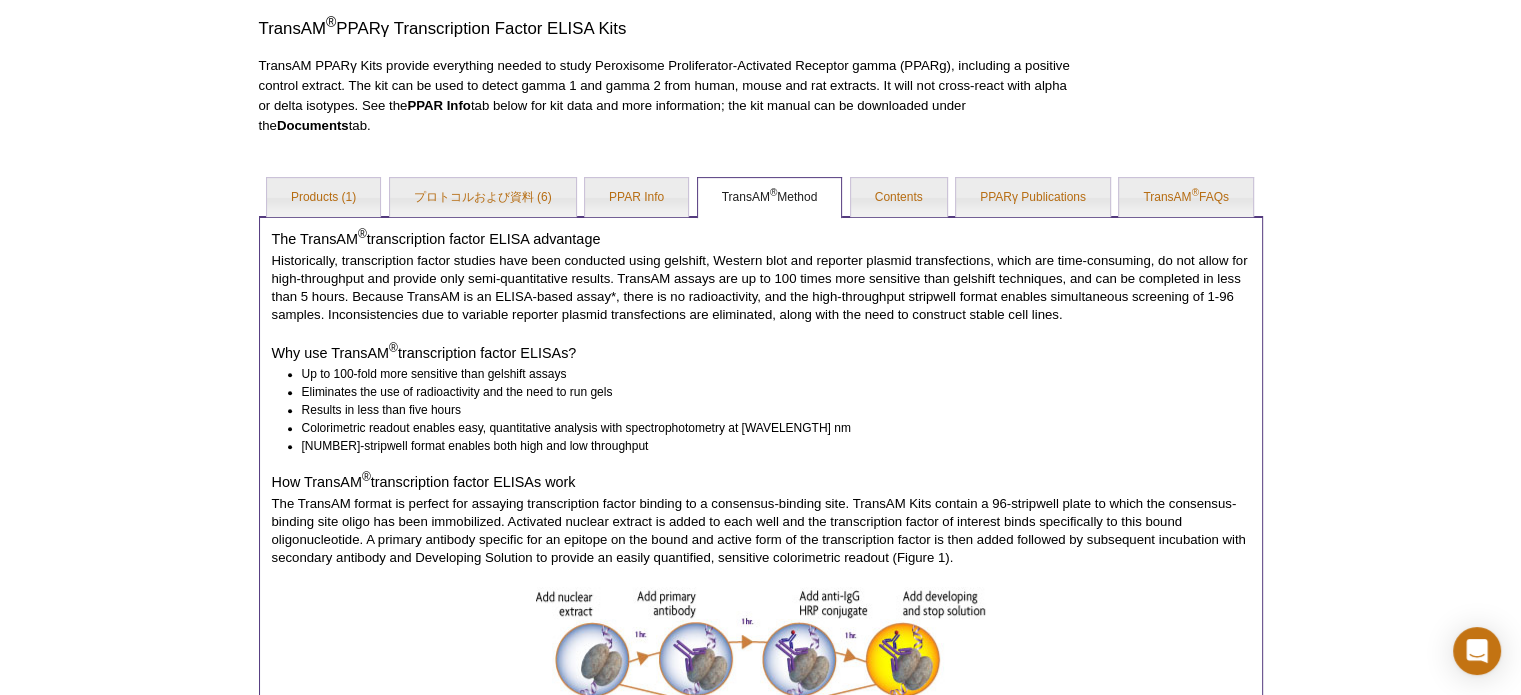scroll, scrollTop: 576, scrollLeft: 0, axis: vertical 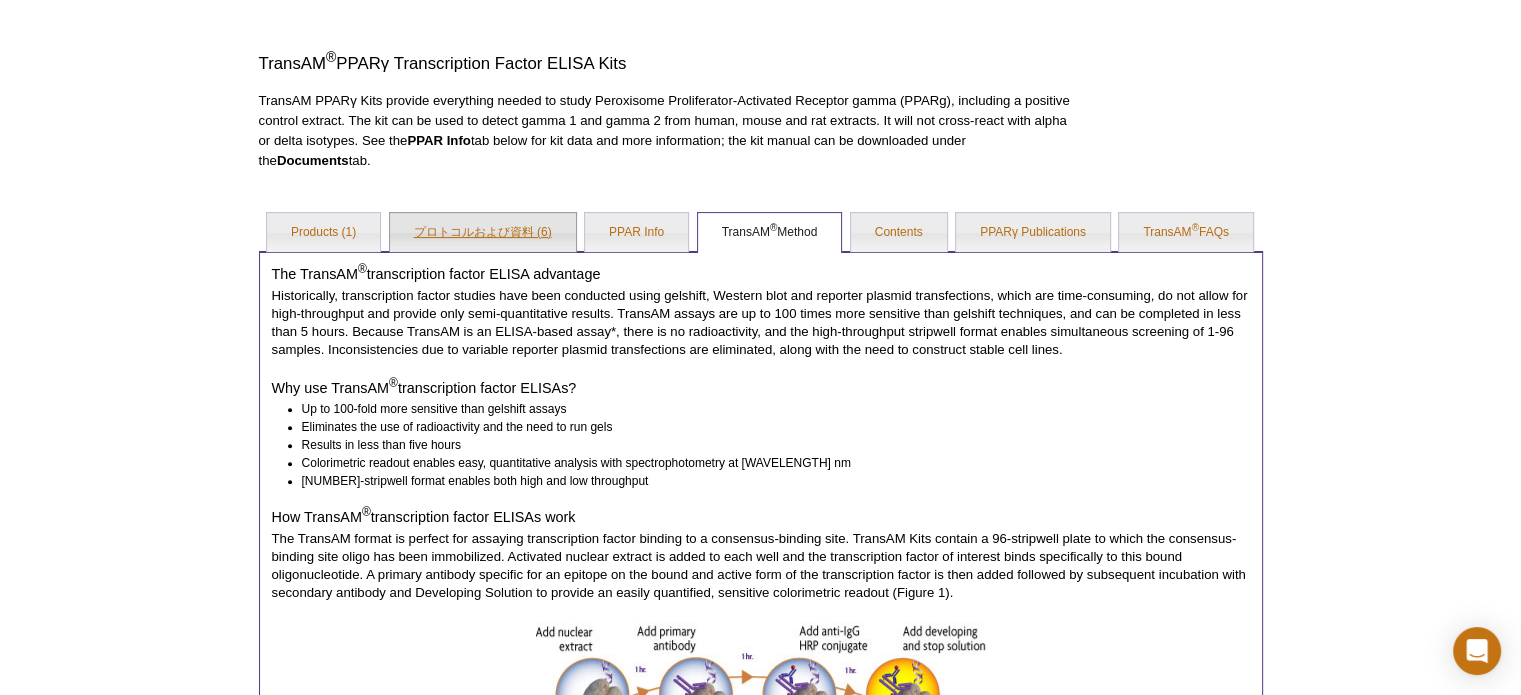 click on "プロトコルおよび資料 (6)" at bounding box center [483, 233] 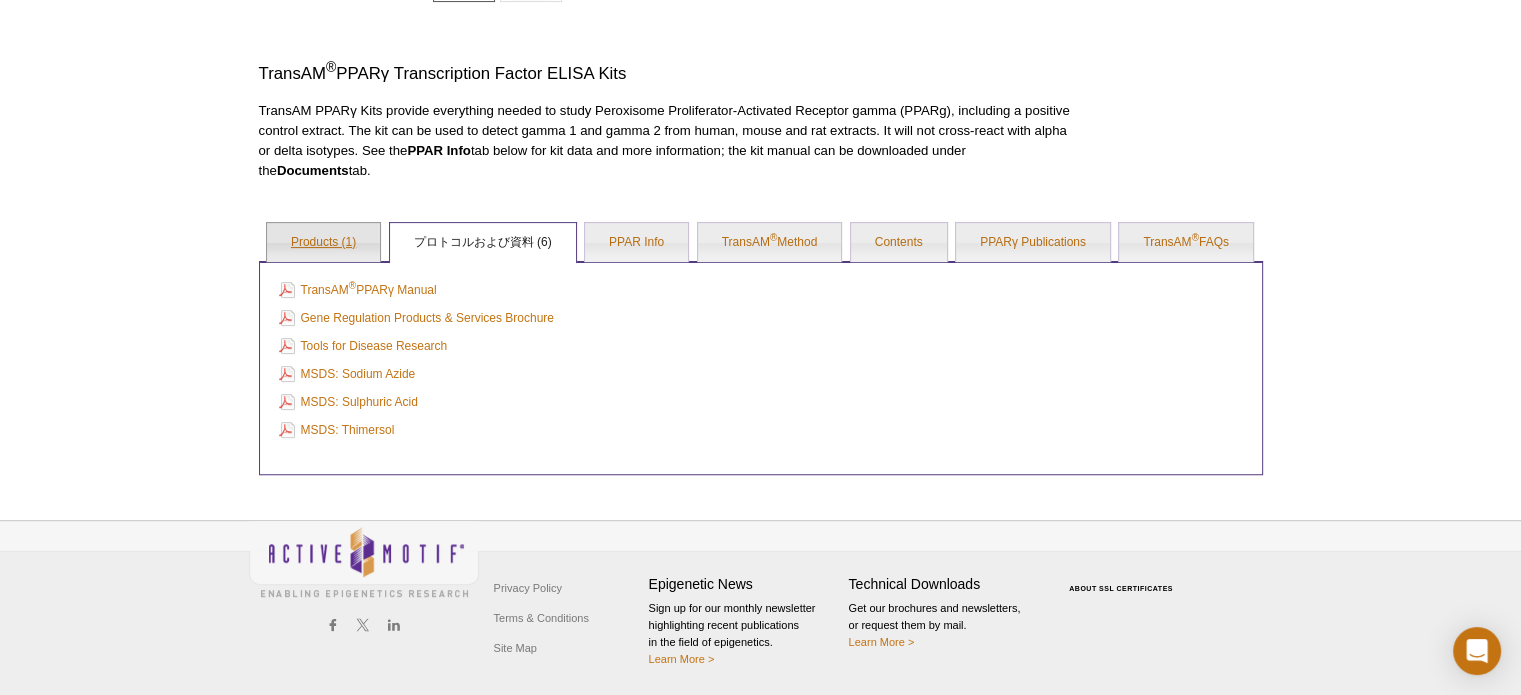 click on "Products (1)" at bounding box center (323, 243) 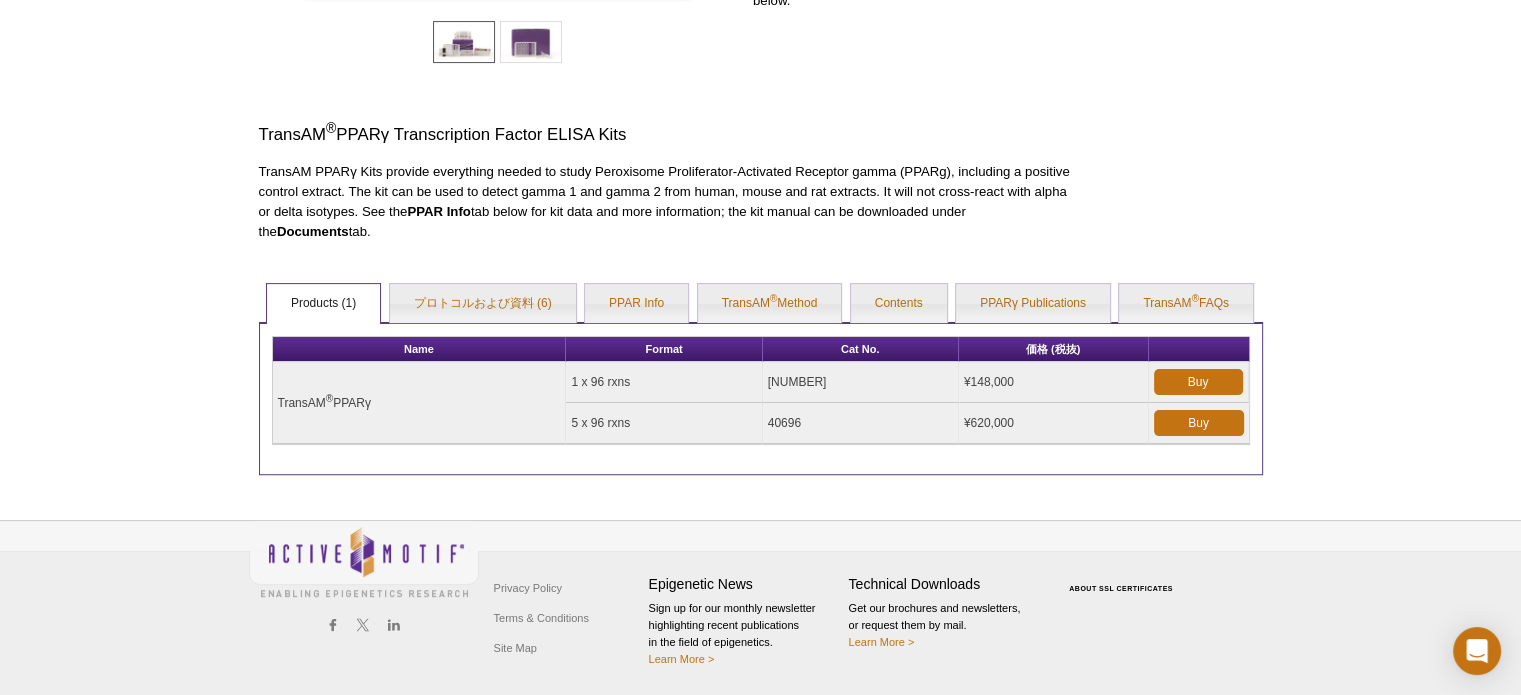 scroll, scrollTop: 539, scrollLeft: 0, axis: vertical 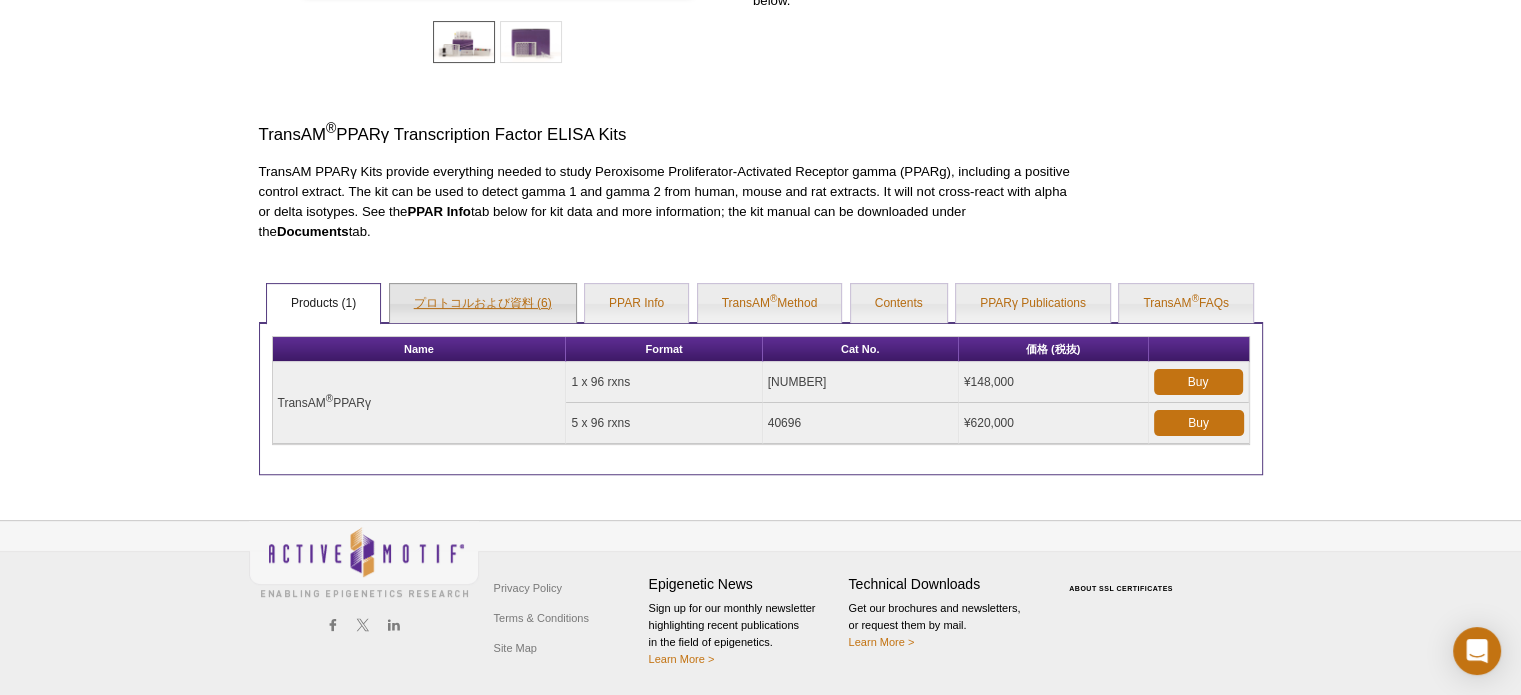 click on "プロトコルおよび資料 (6)" at bounding box center (483, 304) 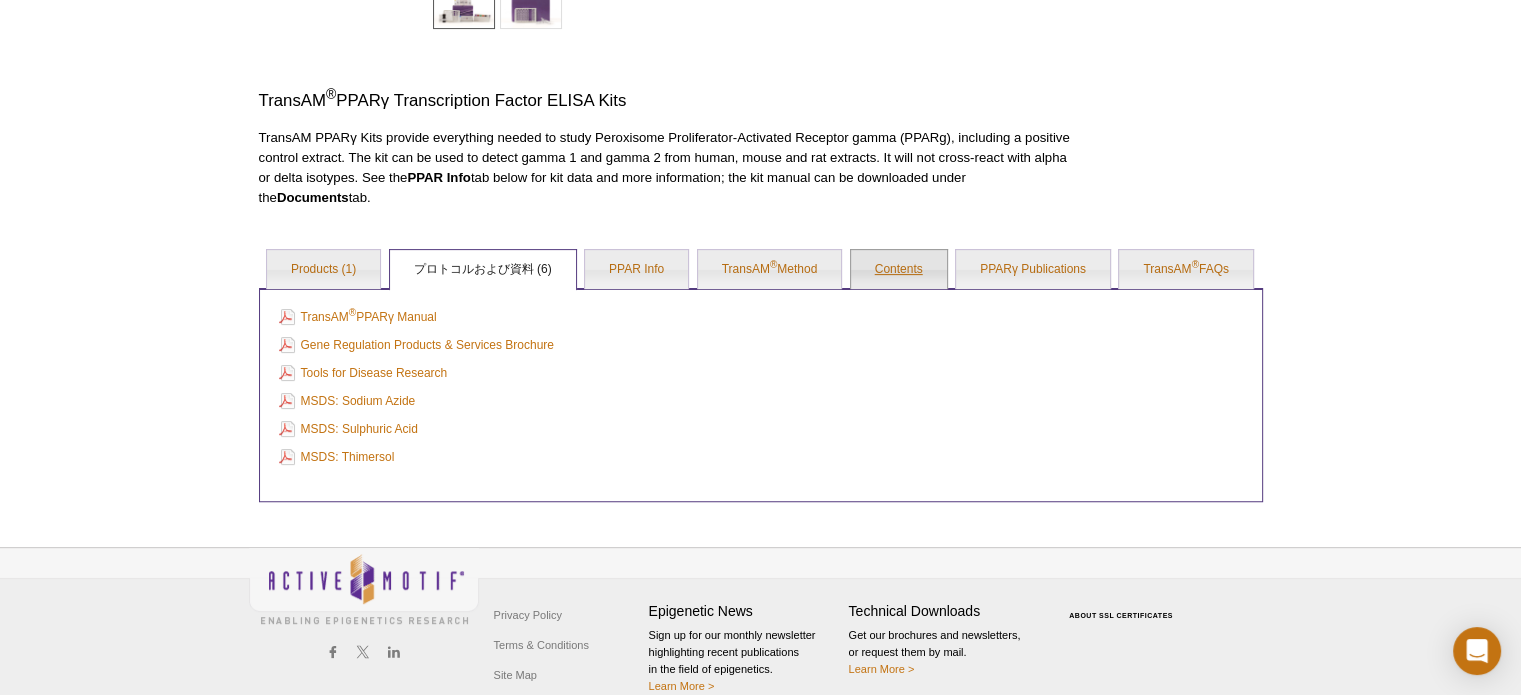 click on "Contents" at bounding box center [899, 270] 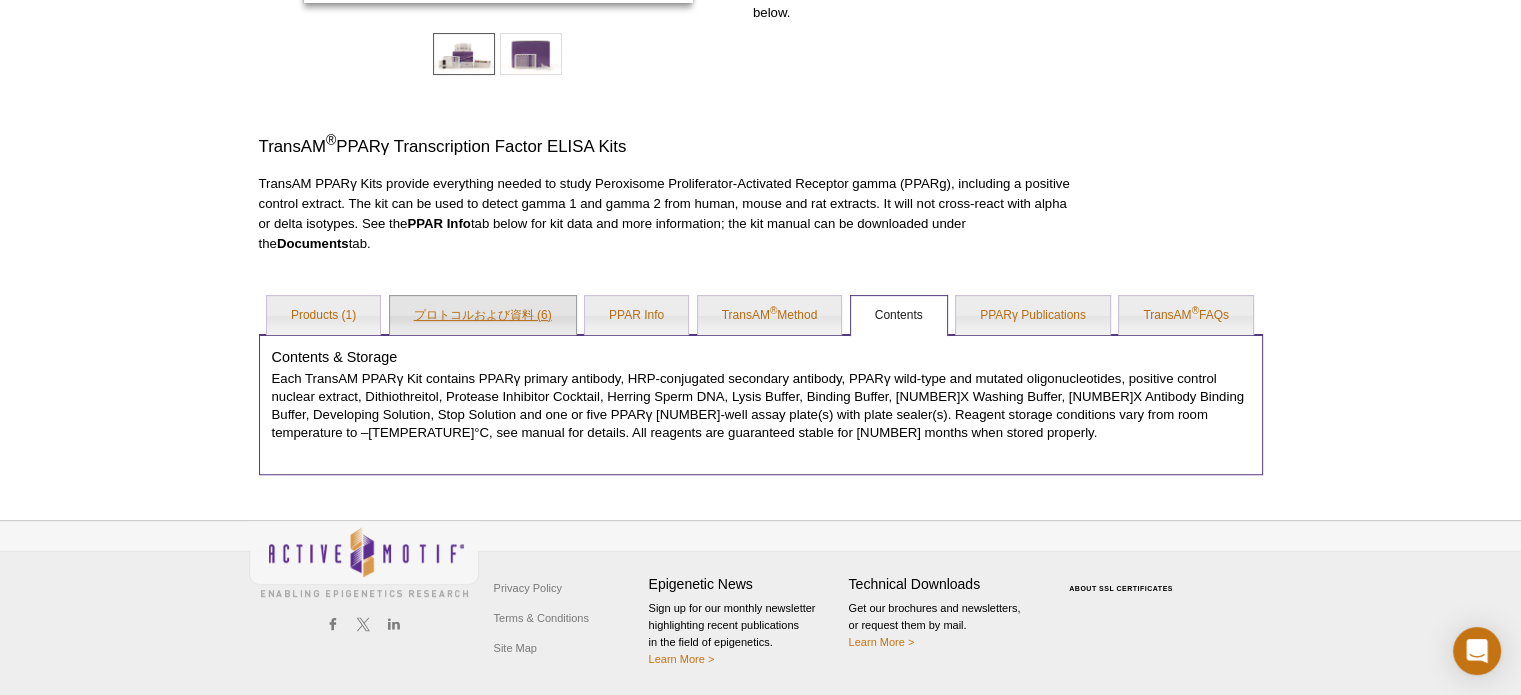 click on "プロトコルおよび資料 (6)" at bounding box center [483, 316] 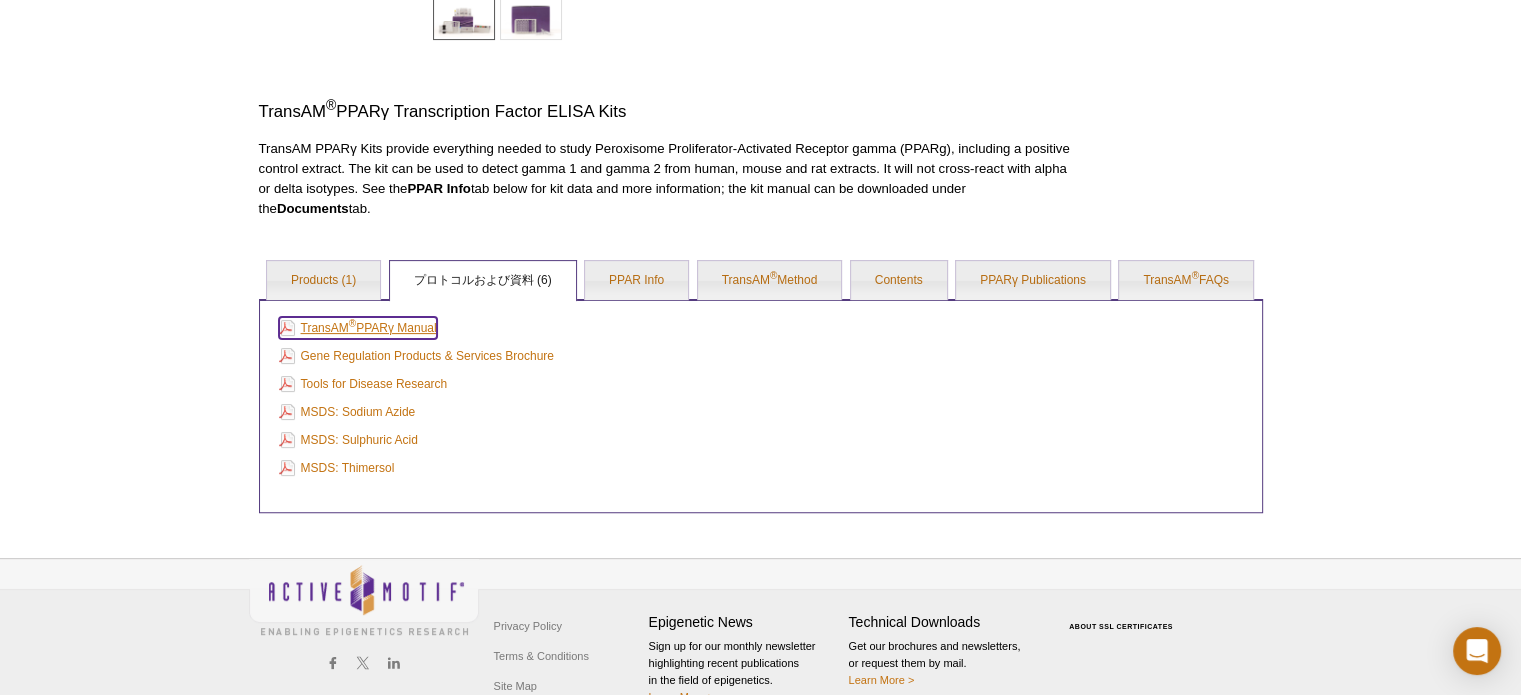 click on "®" at bounding box center (352, 323) 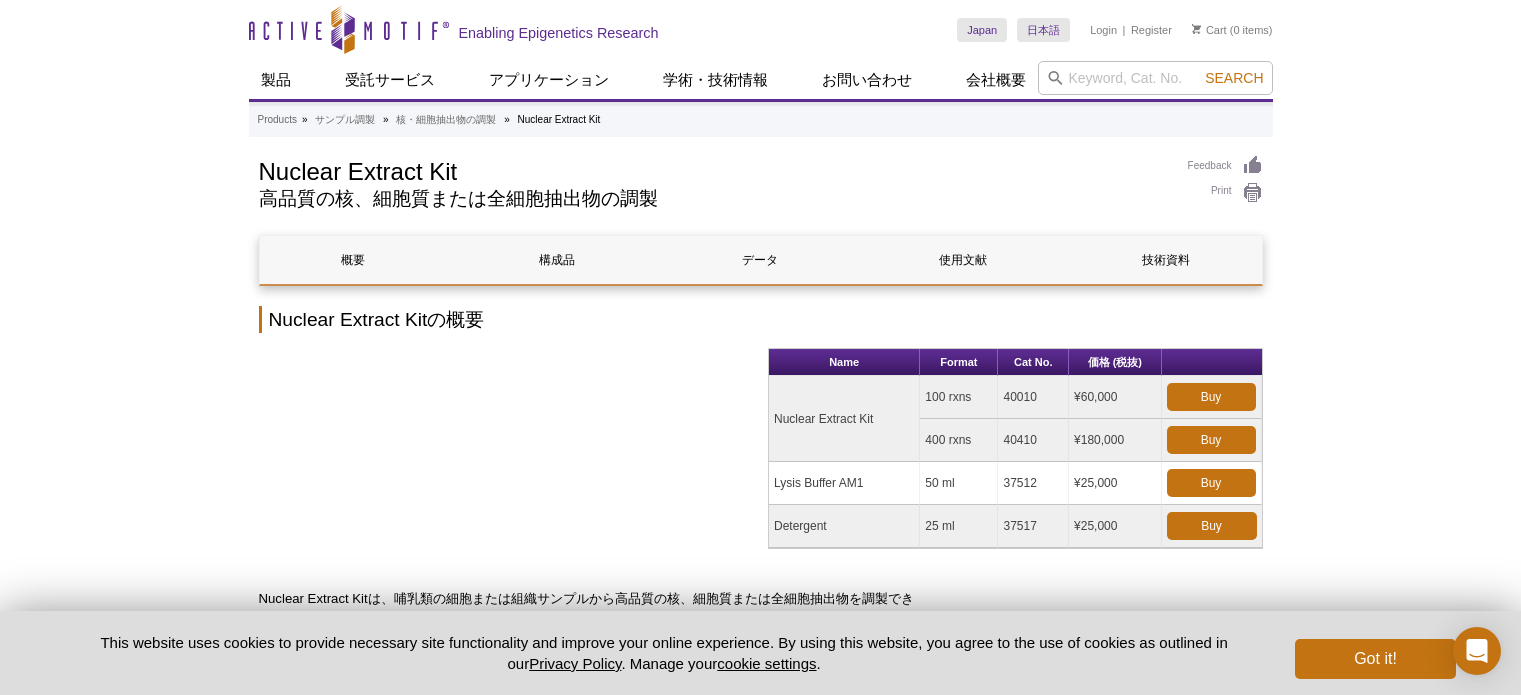 scroll, scrollTop: 0, scrollLeft: 0, axis: both 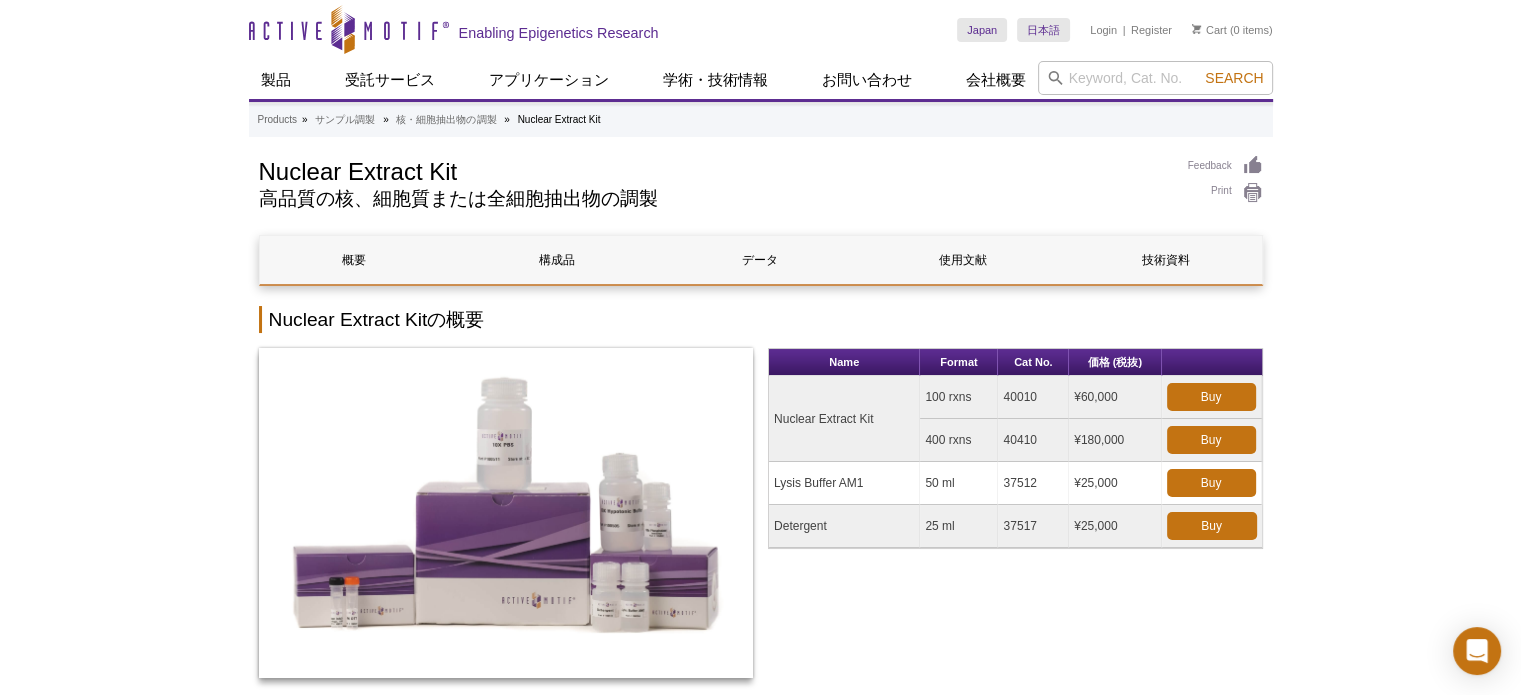 drag, startPoint x: 919, startPoint y: 397, endPoint x: 1108, endPoint y: 391, distance: 189.09521 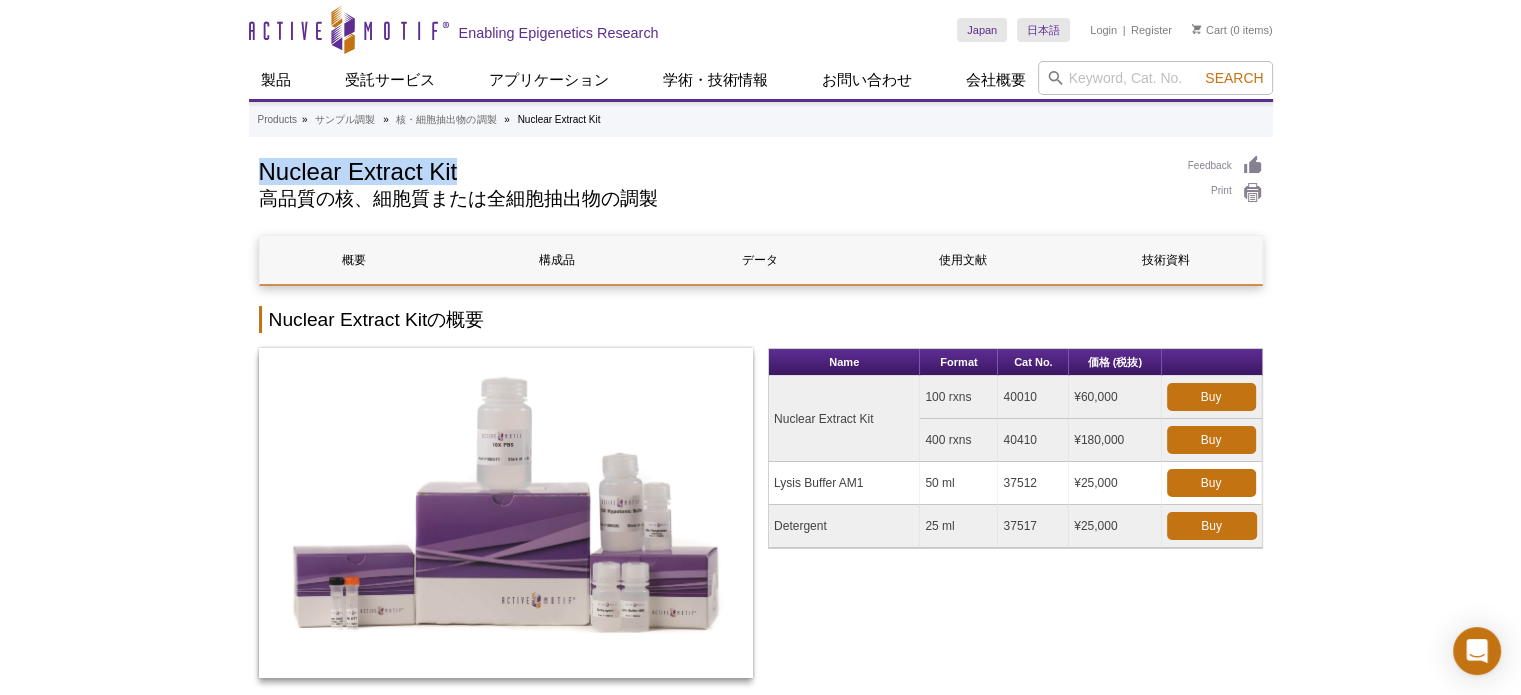 drag, startPoint x: 454, startPoint y: 168, endPoint x: 245, endPoint y: 168, distance: 209 